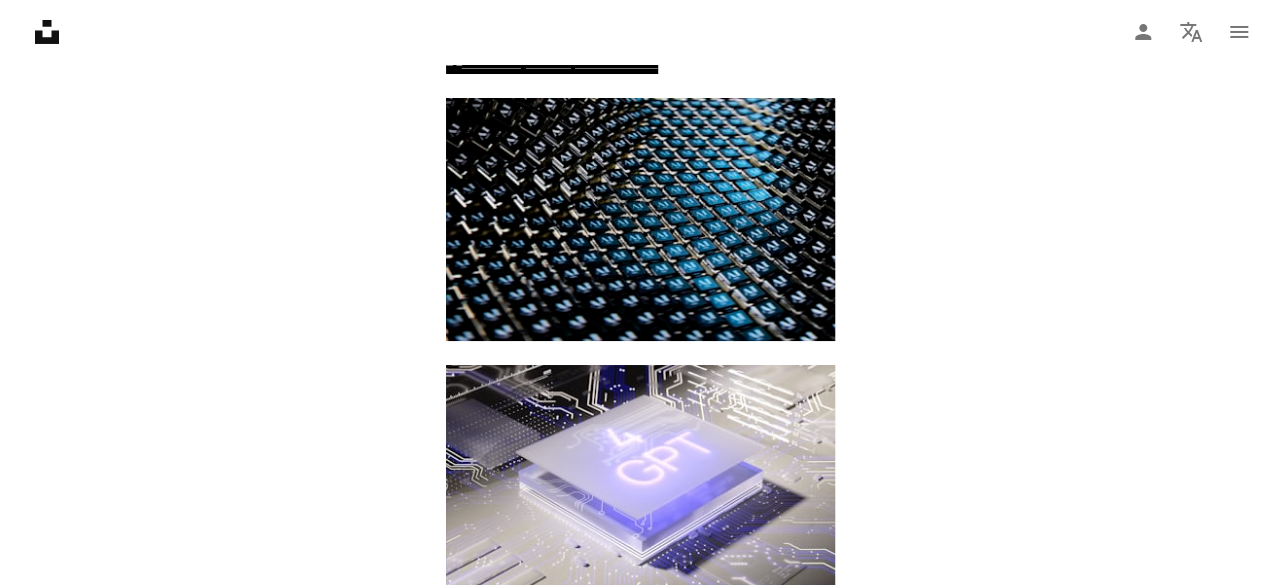 scroll, scrollTop: 32488, scrollLeft: 0, axis: vertical 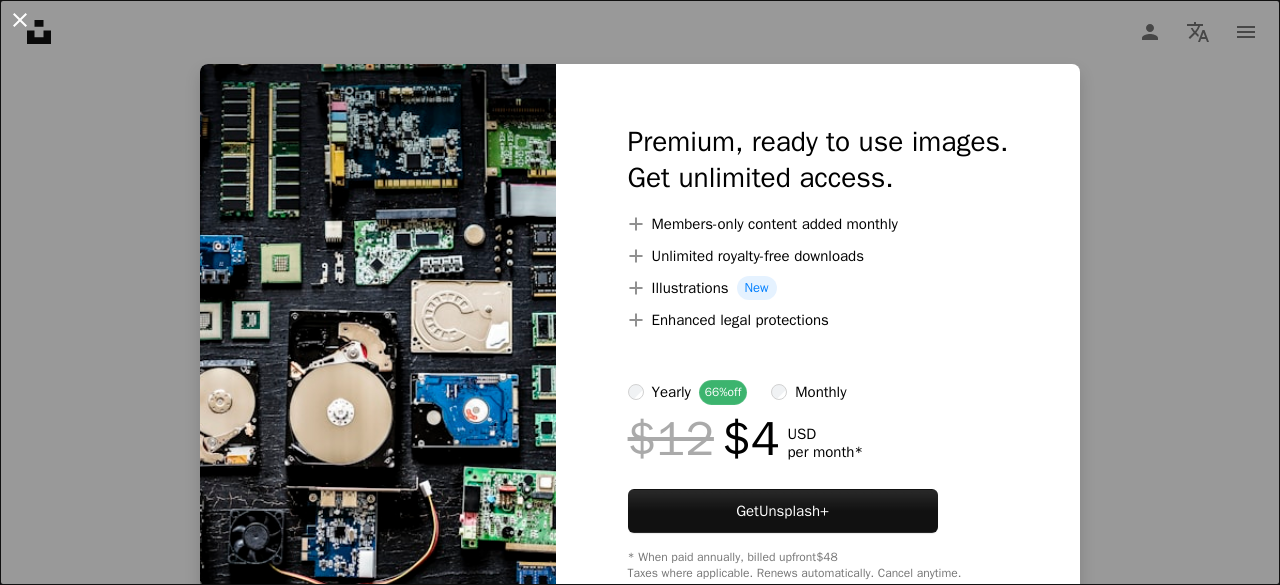 click on "An X shape" at bounding box center [20, 20] 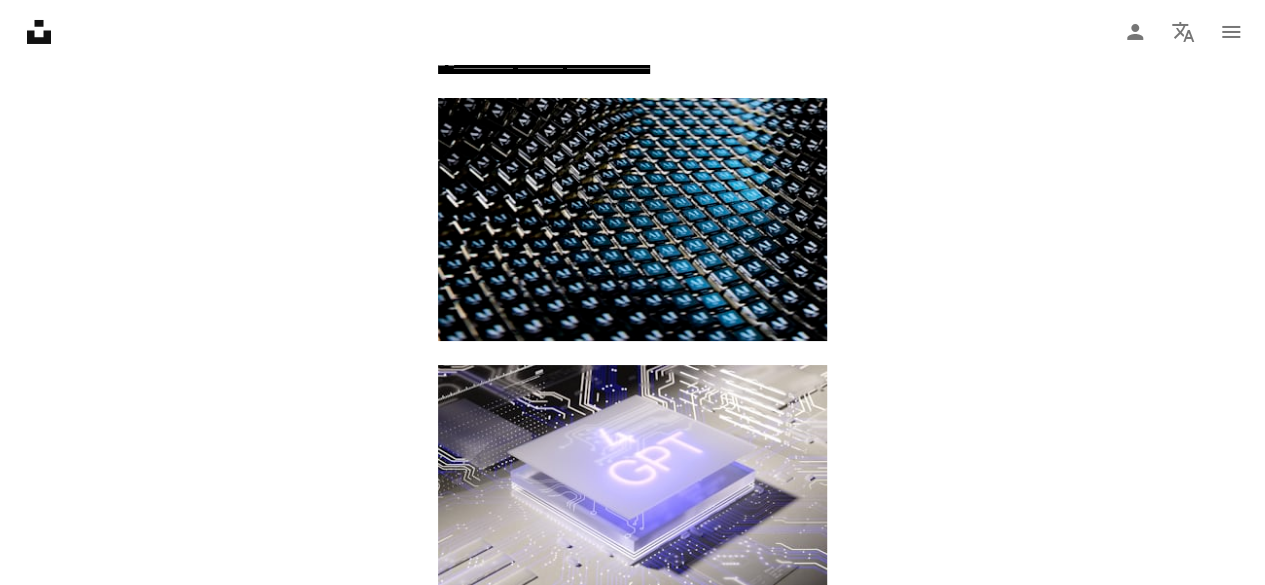 click on "A lock Download" at bounding box center (1170, -2566) 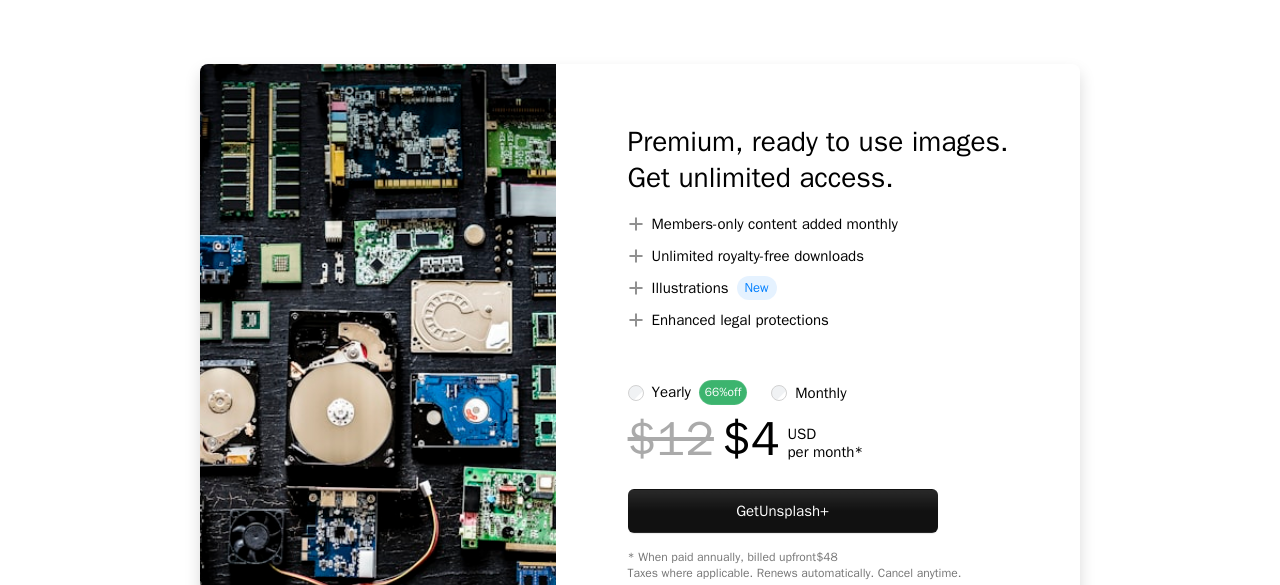 click on "An X shape Premium, ready to use images. Get unlimited access. A plus sign Members-only content added monthly A plus sign Unlimited royalty-free downloads A plus sign Illustrations  New A plus sign Enhanced legal protections yearly 66%  off monthly $12   $4 USD per month * Get  Unsplash+ * When paid annually, billed upfront  $48 Taxes where applicable. Renews automatically. Cancel anytime." at bounding box center (640, 292) 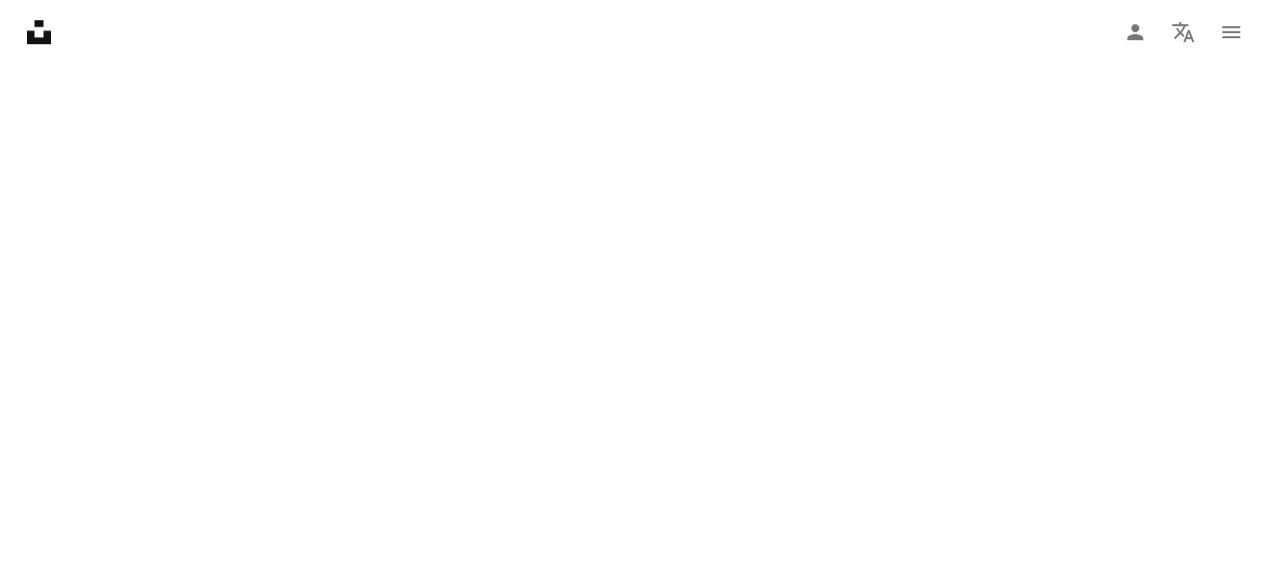 scroll, scrollTop: 32818, scrollLeft: 0, axis: vertical 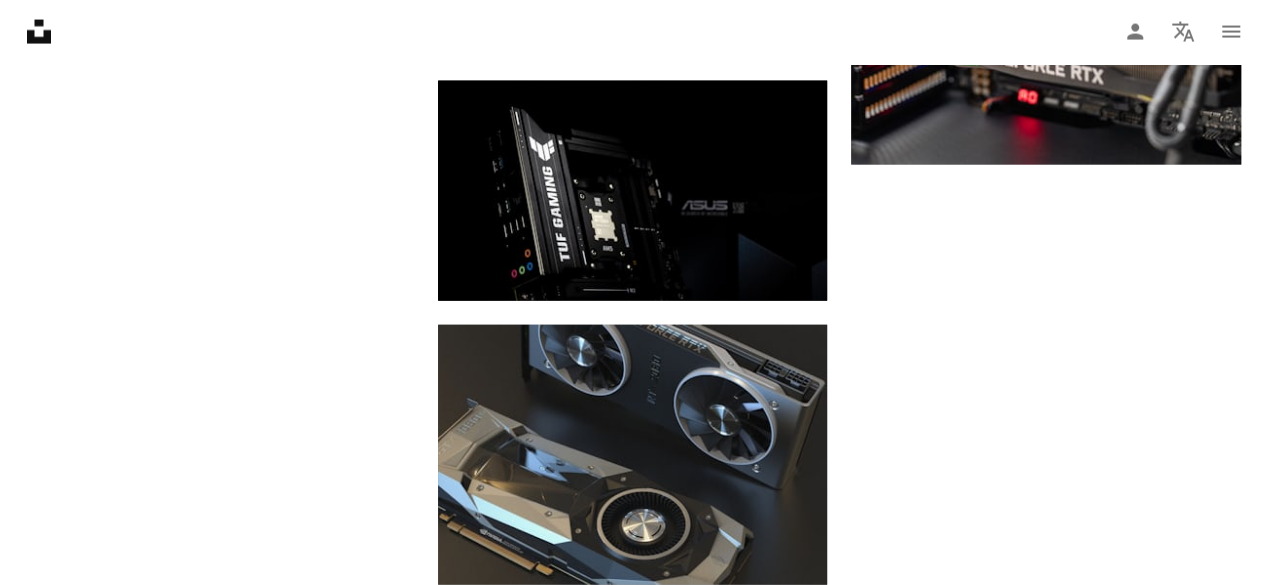 drag, startPoint x: 1264, startPoint y: 553, endPoint x: 1279, endPoint y: 310, distance: 243.46252 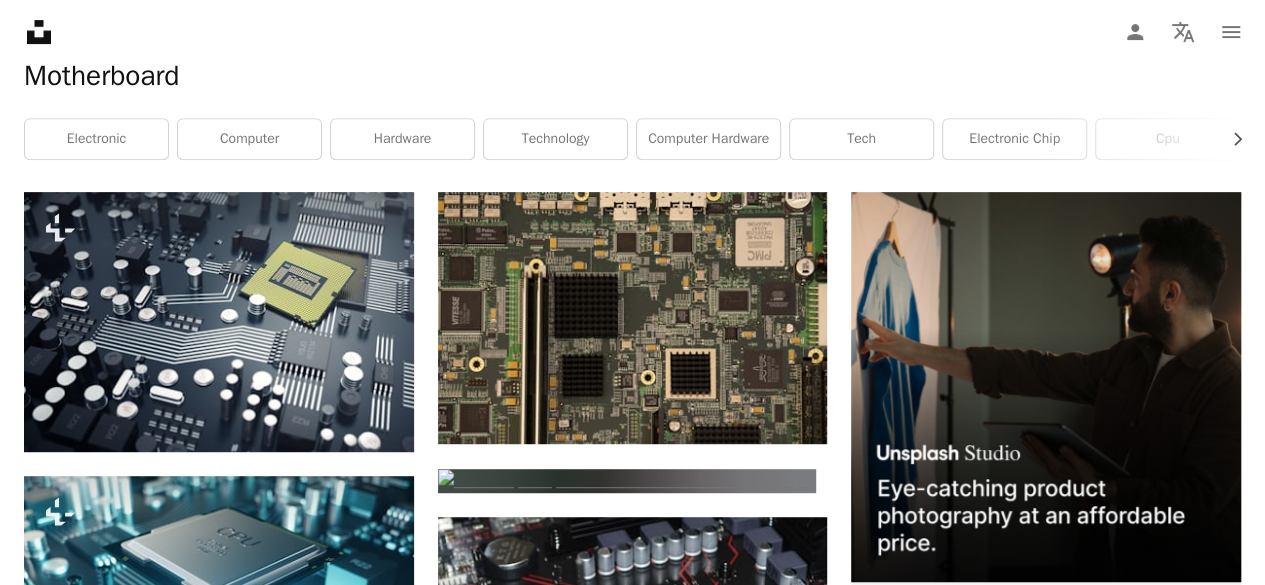 scroll, scrollTop: 0, scrollLeft: 0, axis: both 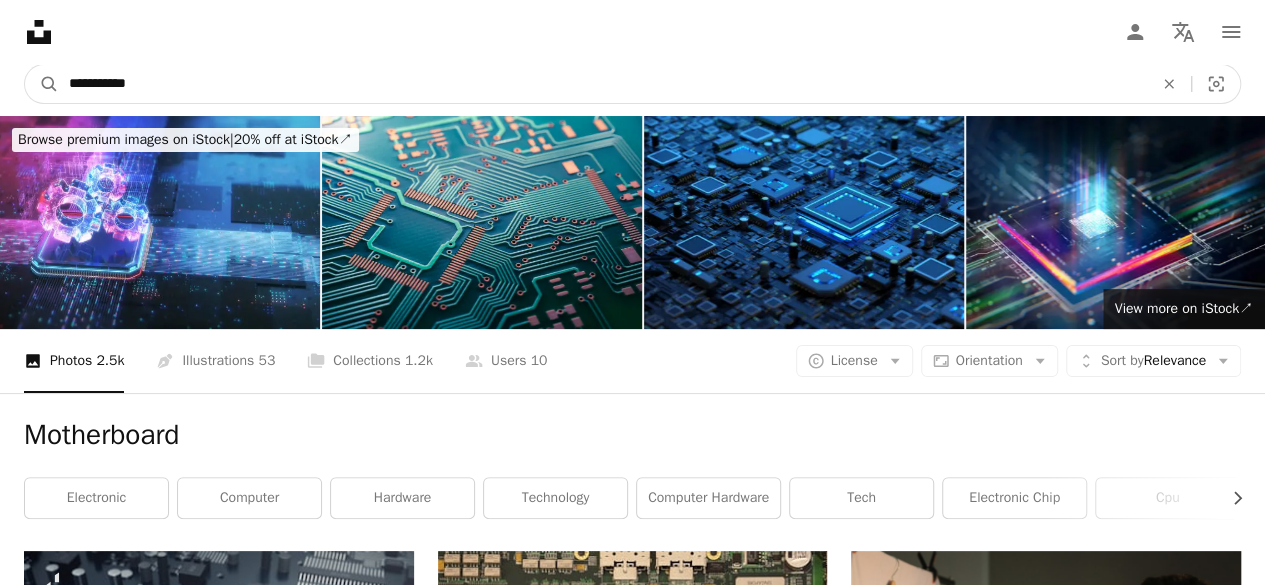 click on "**********" at bounding box center (603, 84) 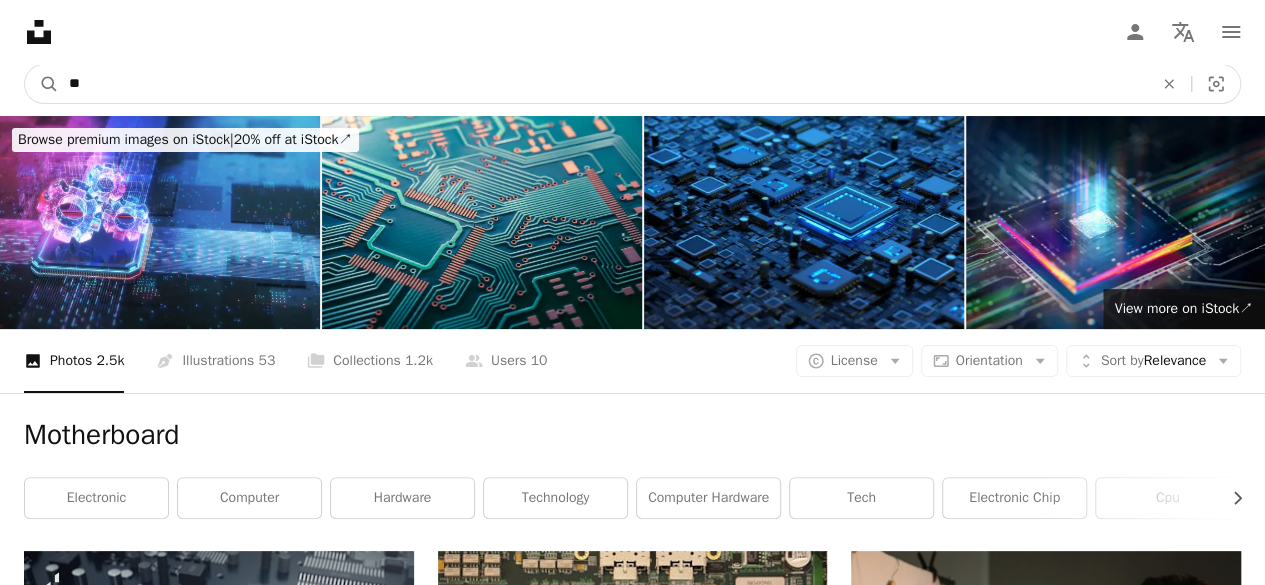 type on "*" 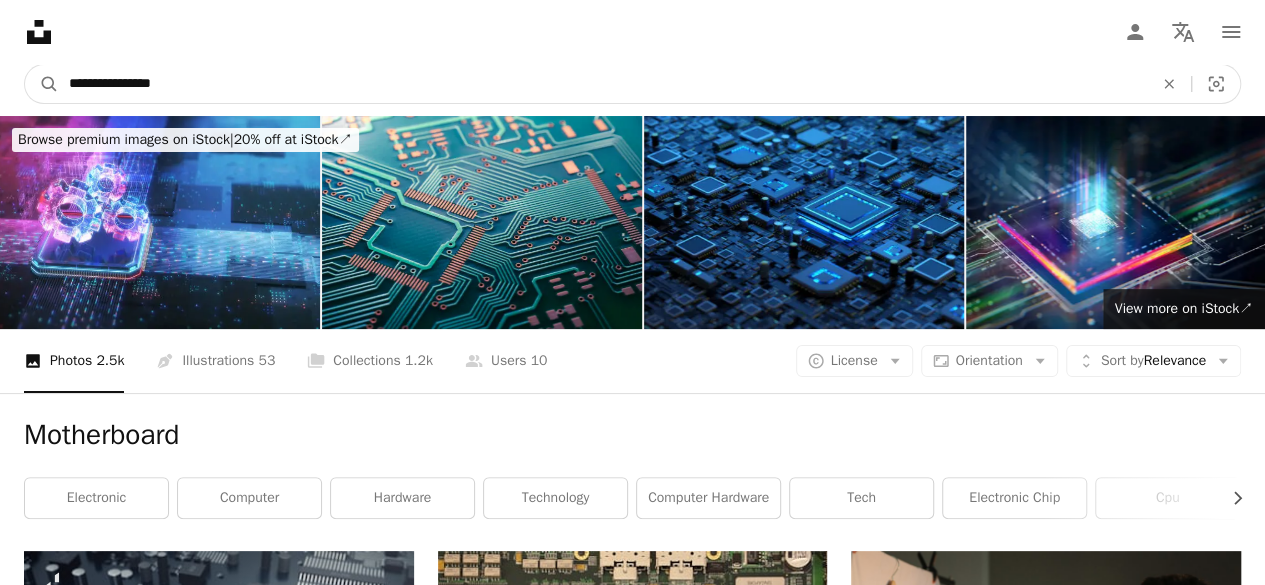 type on "**********" 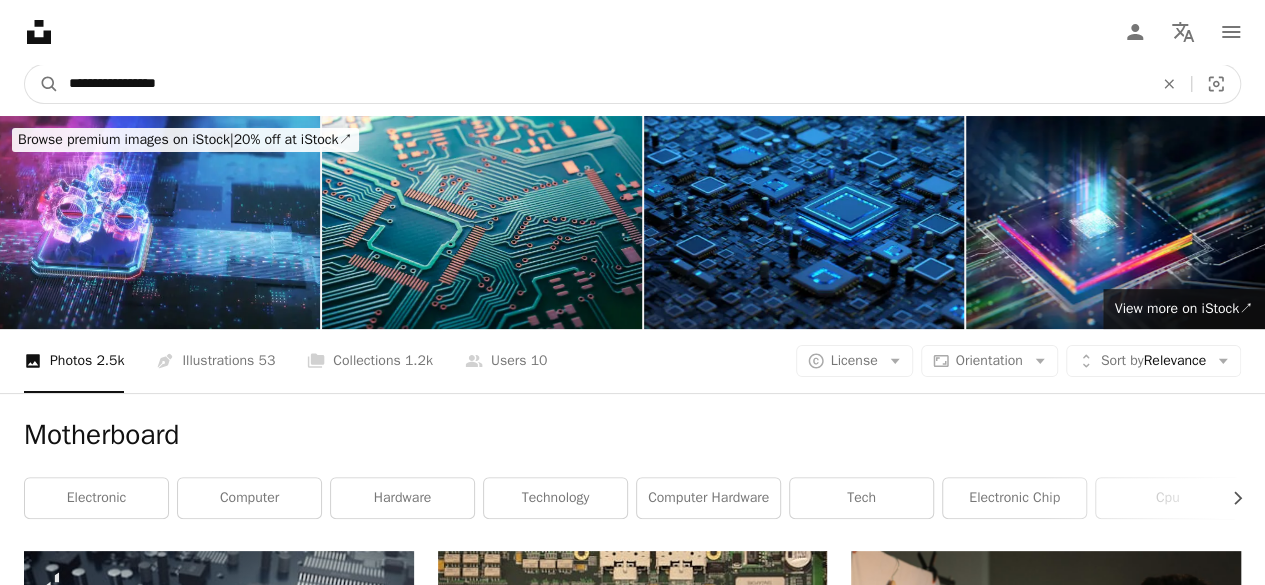 click on "A magnifying glass" at bounding box center (42, 84) 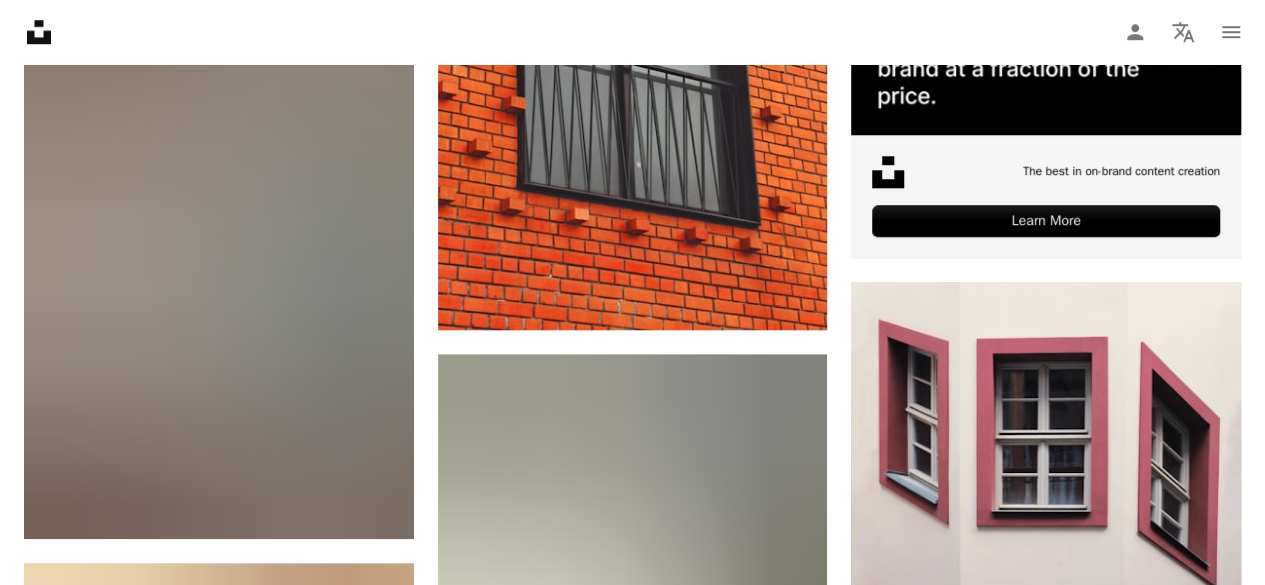 scroll, scrollTop: 0, scrollLeft: 0, axis: both 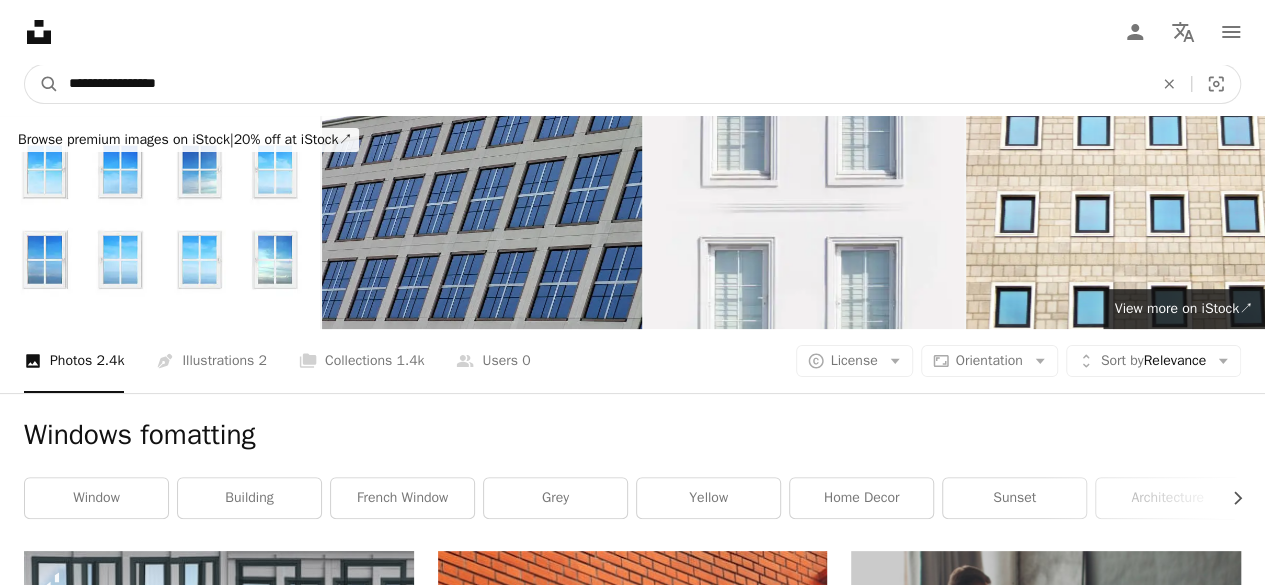 click on "**********" at bounding box center (603, 84) 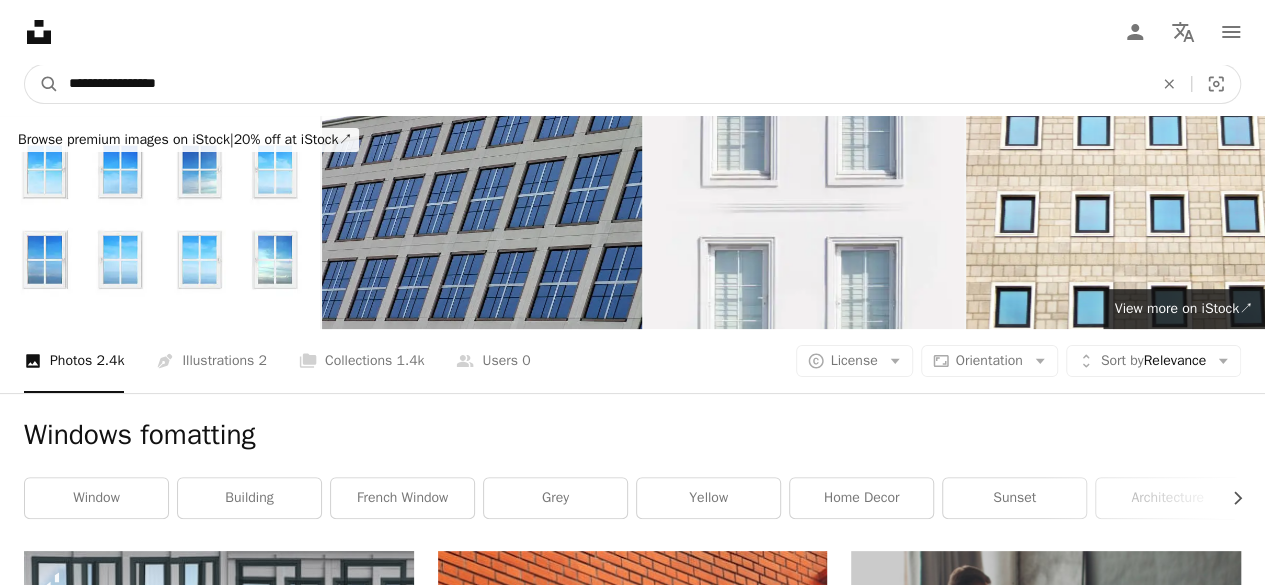 type on "**********" 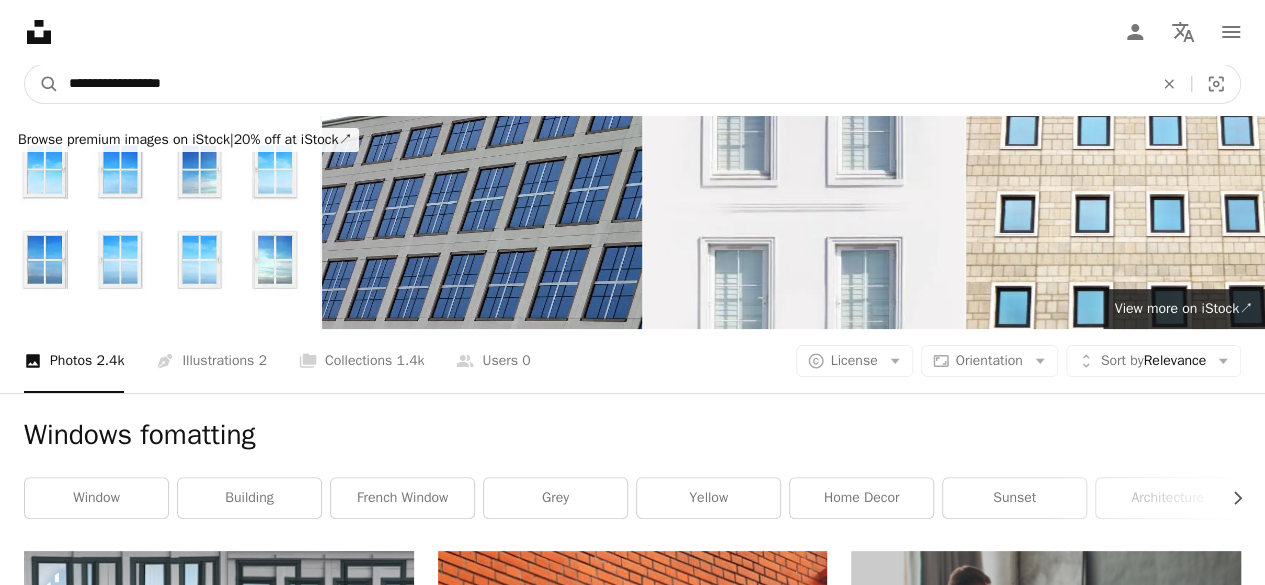 click on "A magnifying glass" at bounding box center [42, 84] 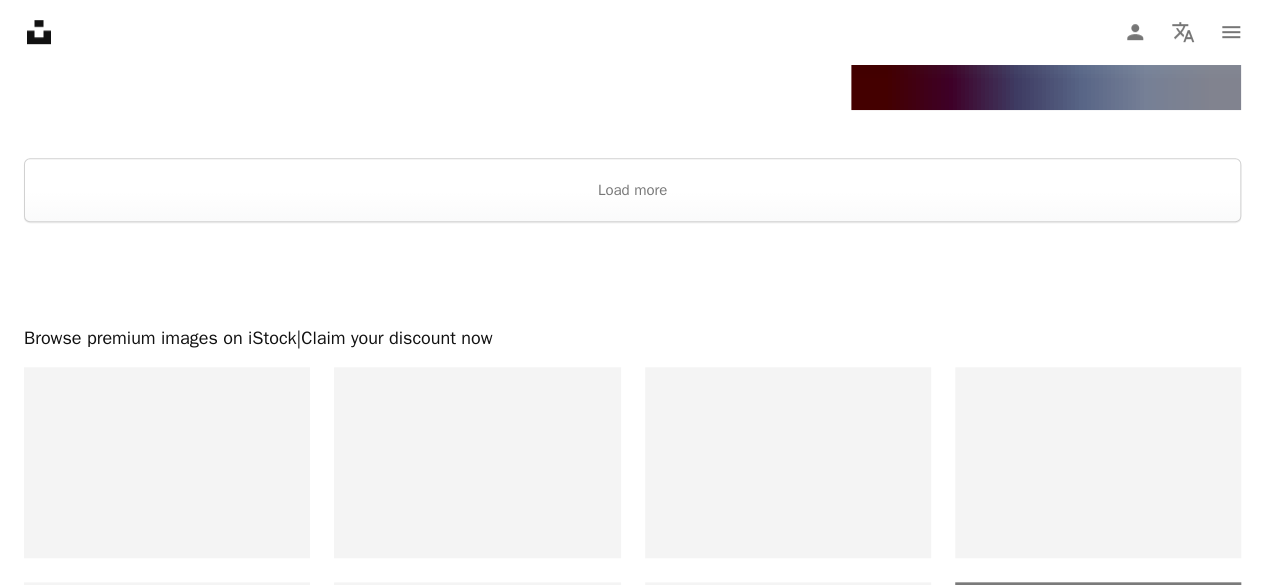 scroll, scrollTop: 4408, scrollLeft: 0, axis: vertical 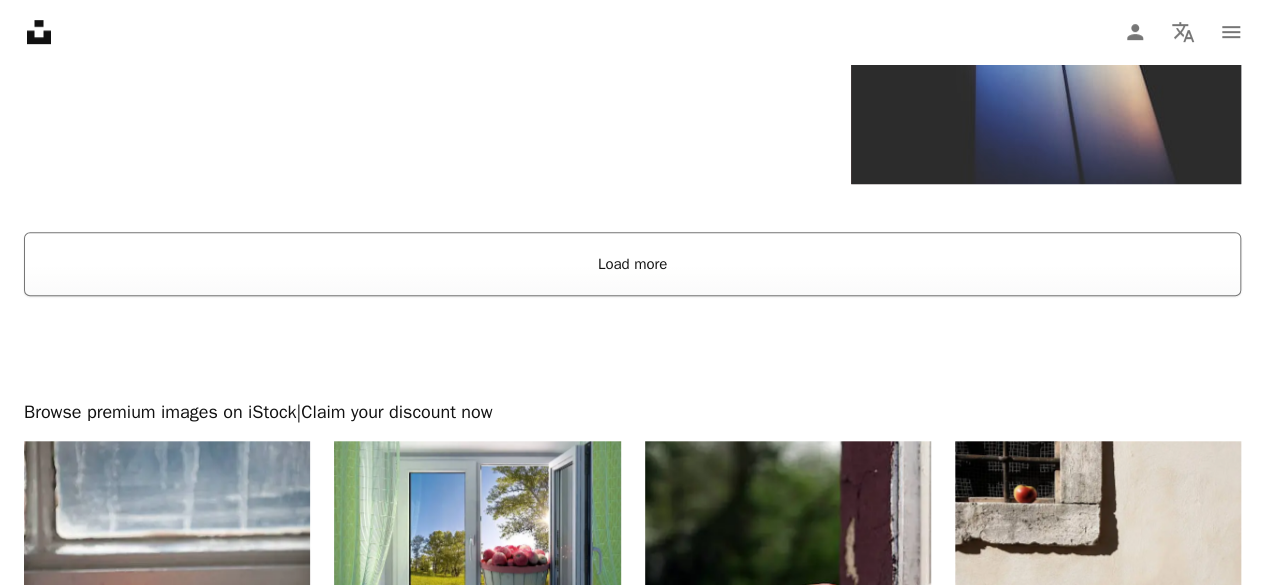 click on "Load more" at bounding box center [632, 264] 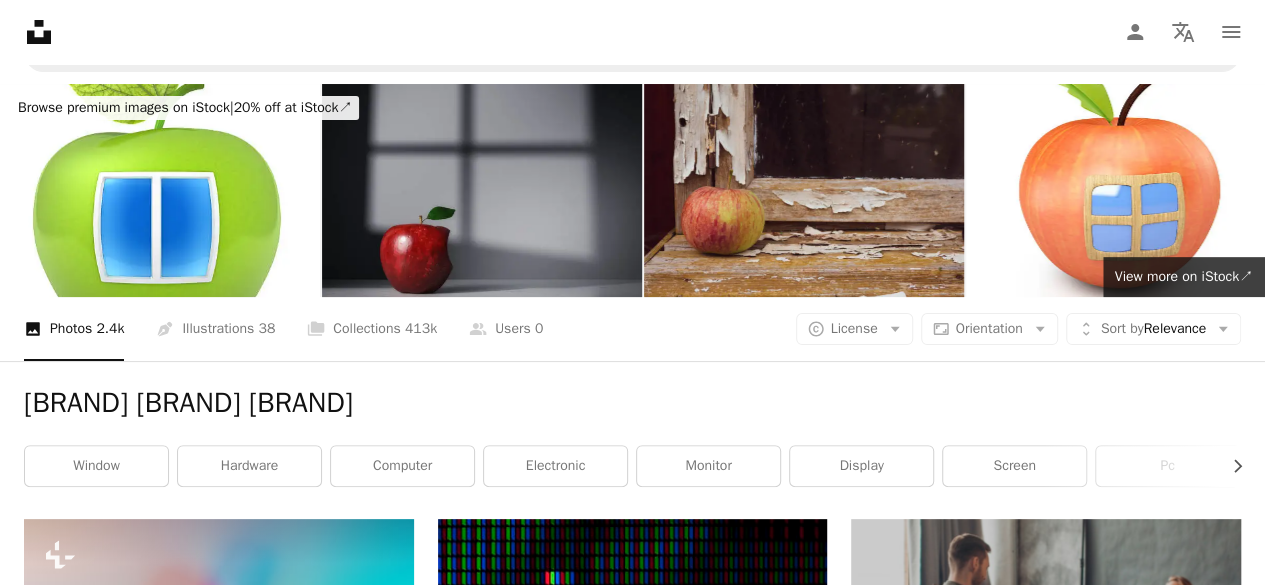 scroll, scrollTop: 0, scrollLeft: 0, axis: both 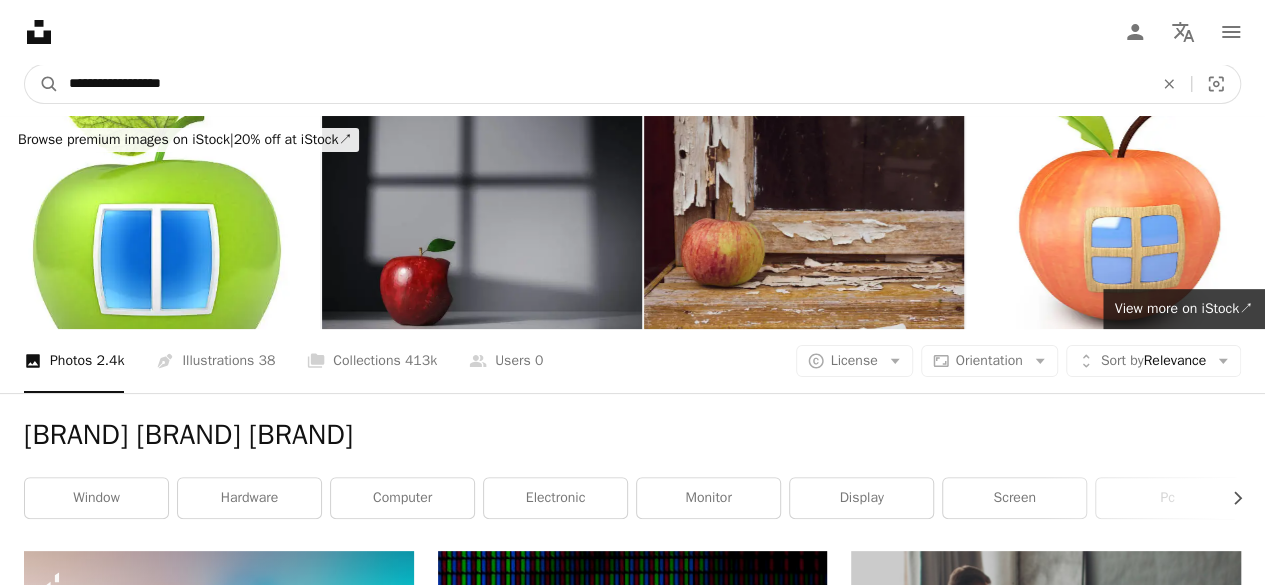 click on "**********" at bounding box center [603, 84] 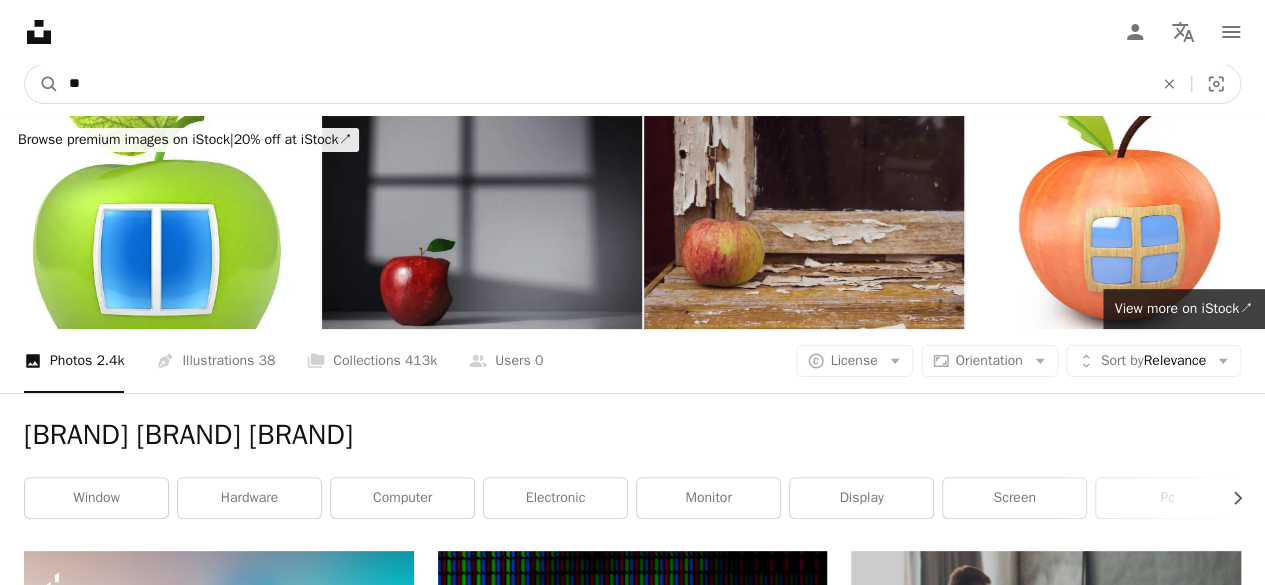 type on "*" 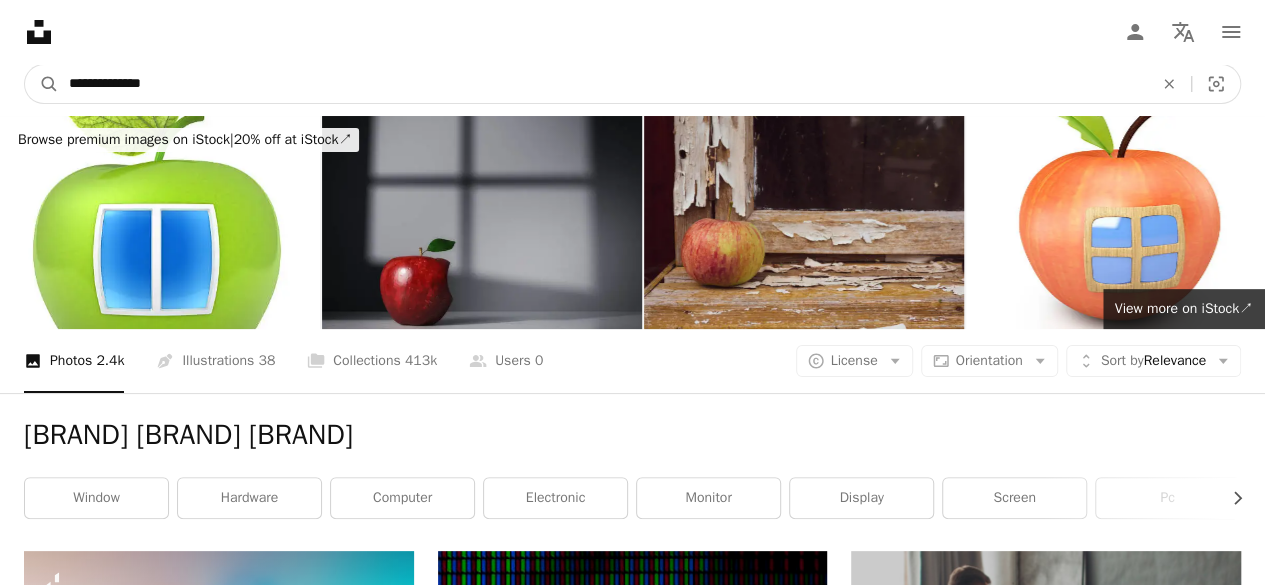 type on "**********" 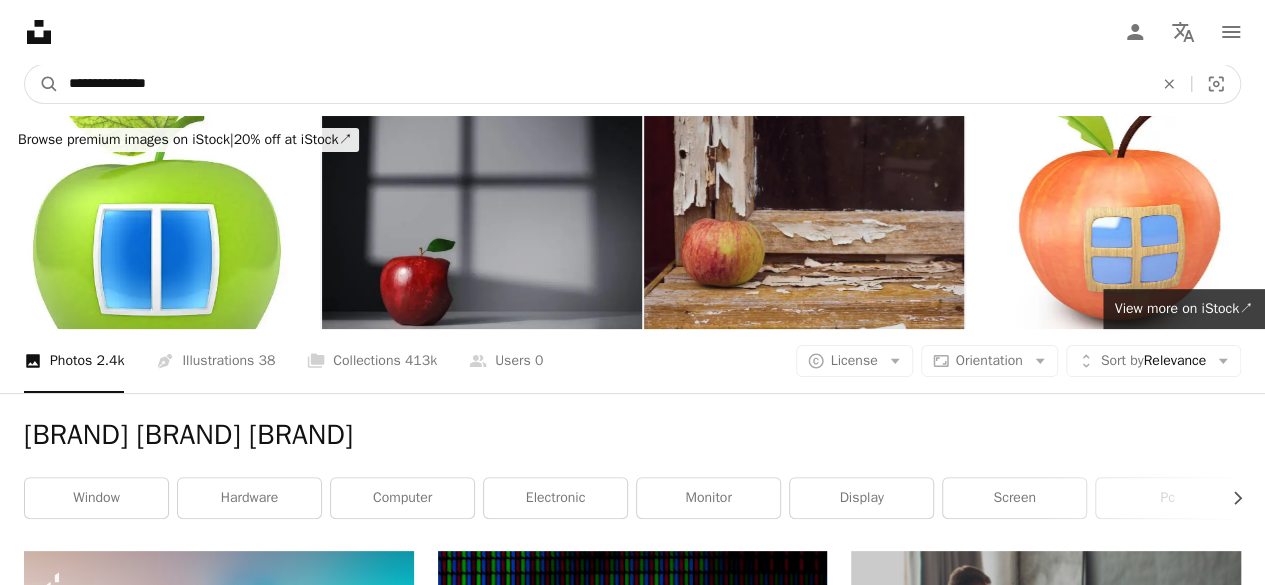 click on "A magnifying glass" at bounding box center [42, 84] 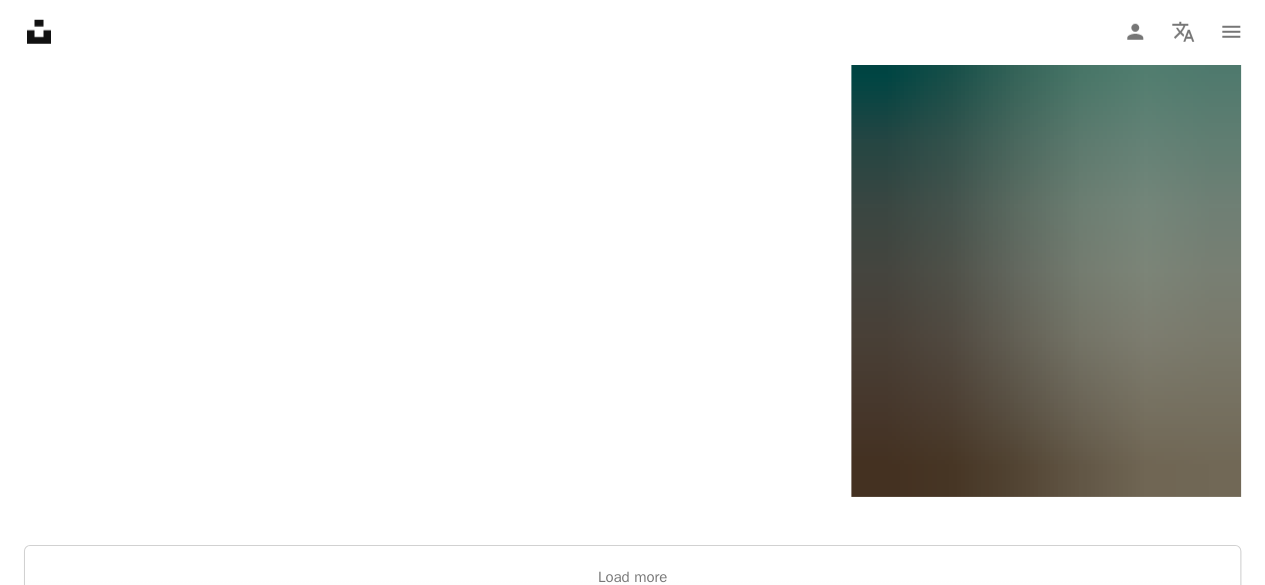 scroll, scrollTop: 2971, scrollLeft: 0, axis: vertical 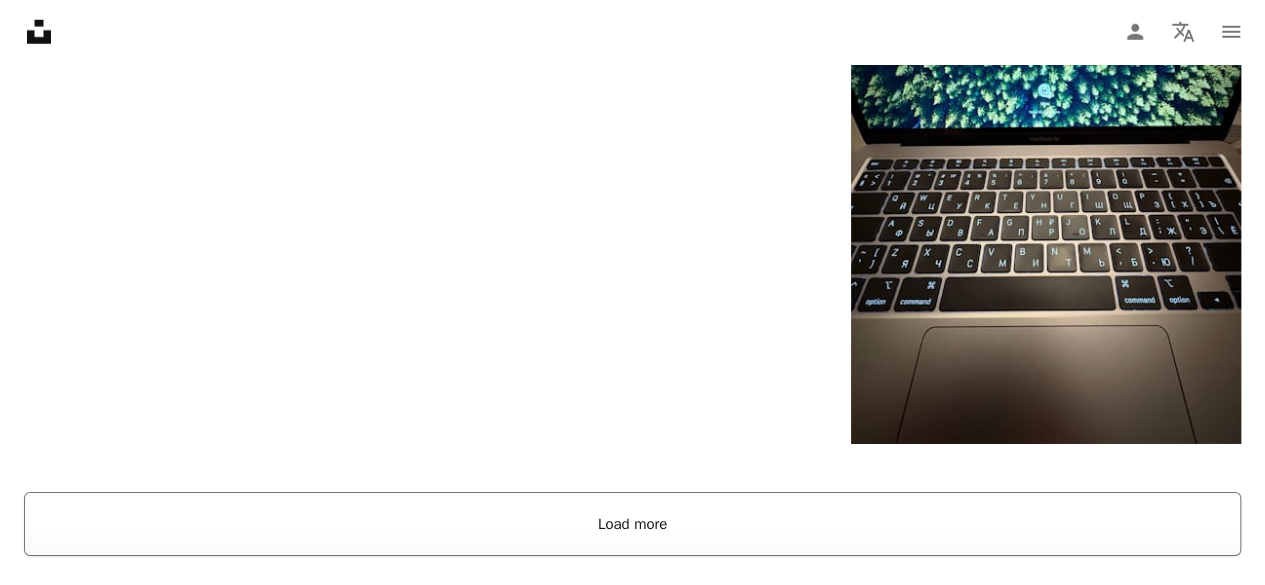 click on "Load more" at bounding box center (632, 524) 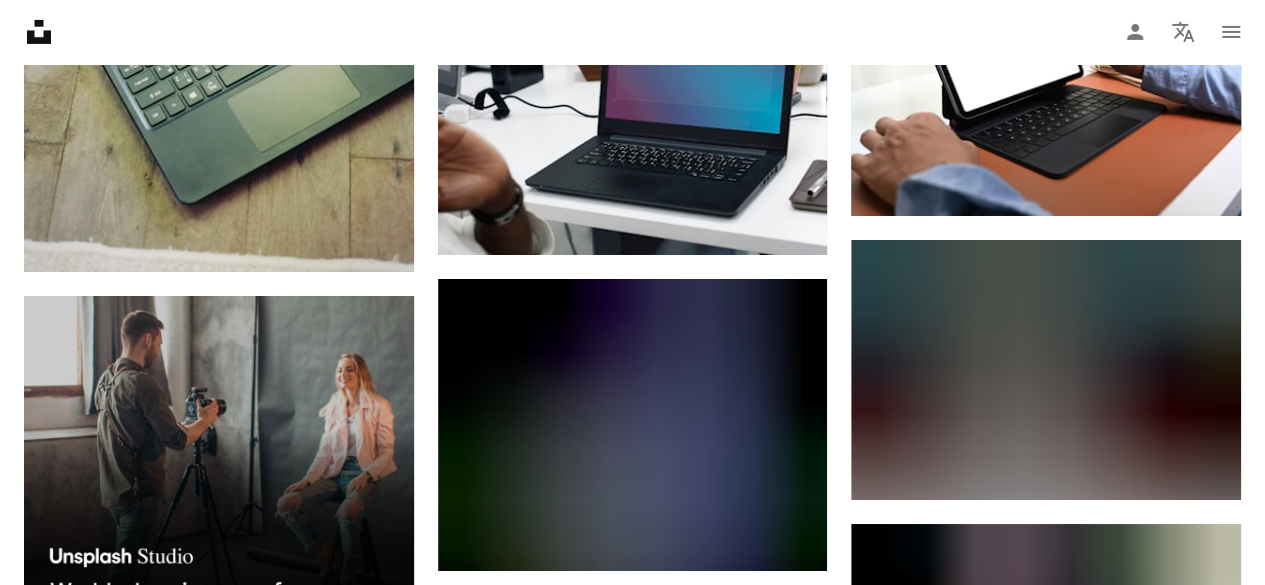 scroll, scrollTop: 4334, scrollLeft: 0, axis: vertical 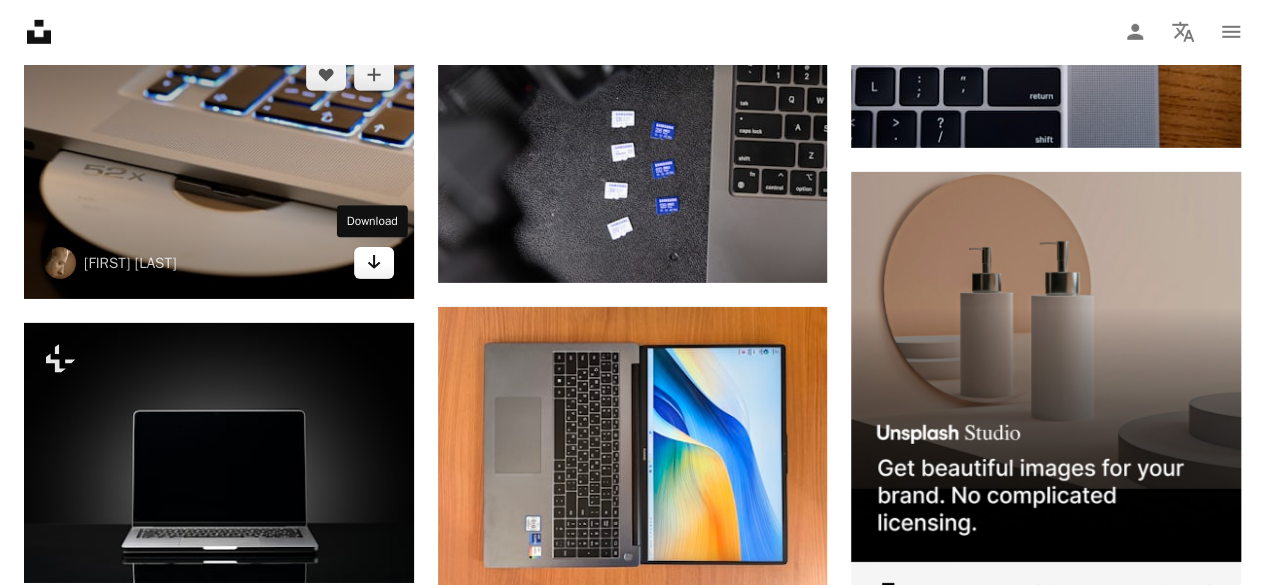 click on "Arrow pointing down" 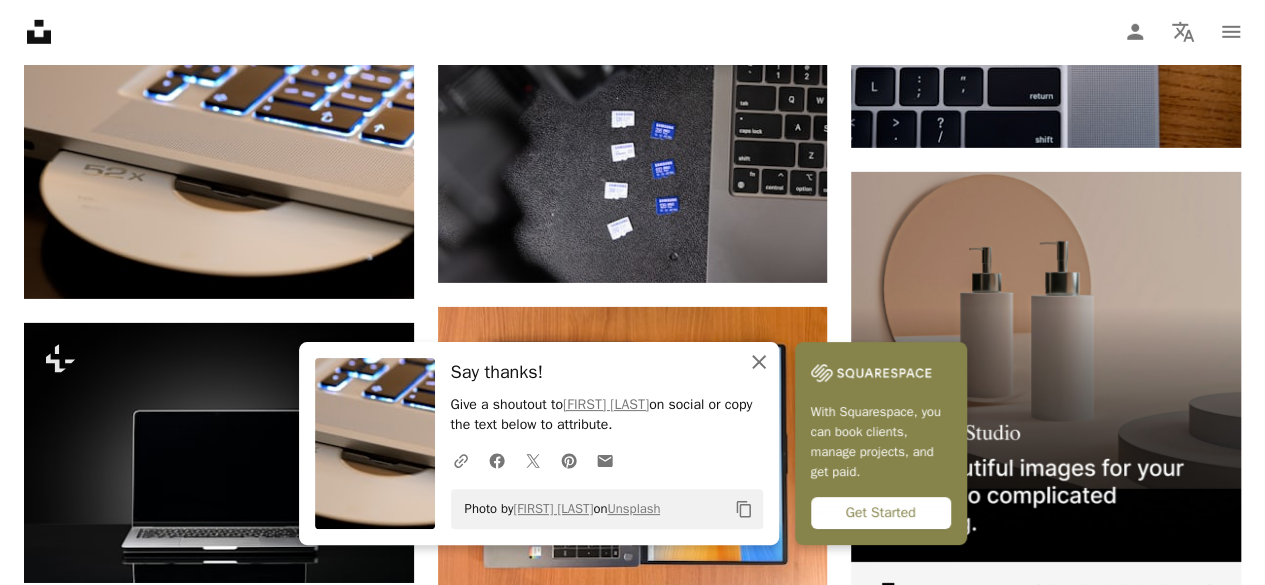click on "An X shape" 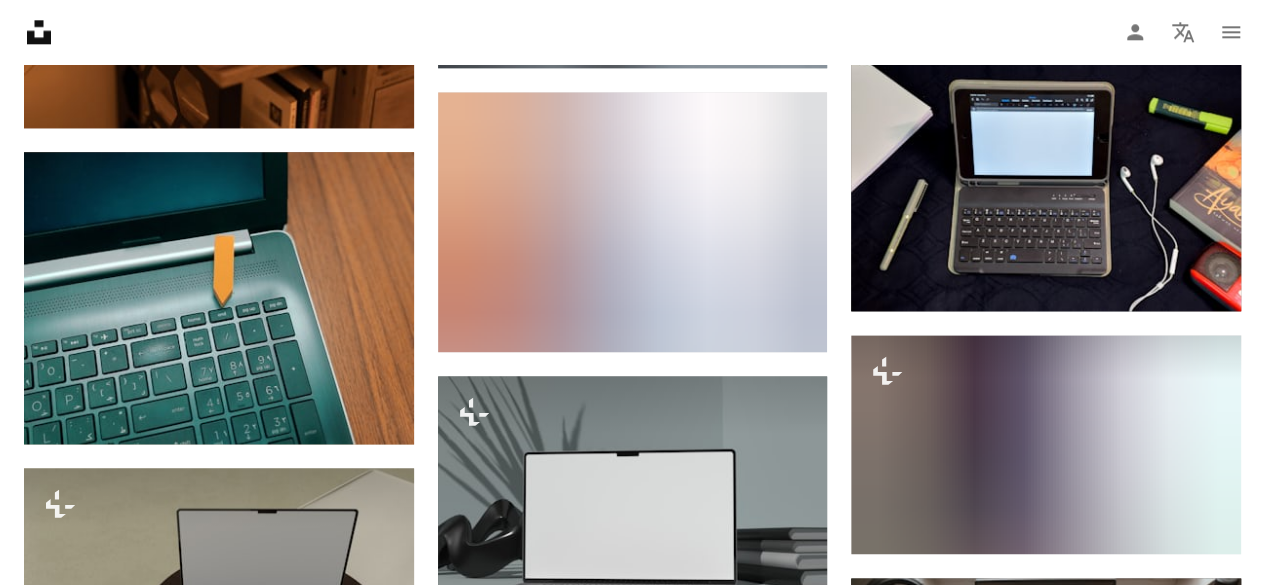 scroll, scrollTop: 8864, scrollLeft: 0, axis: vertical 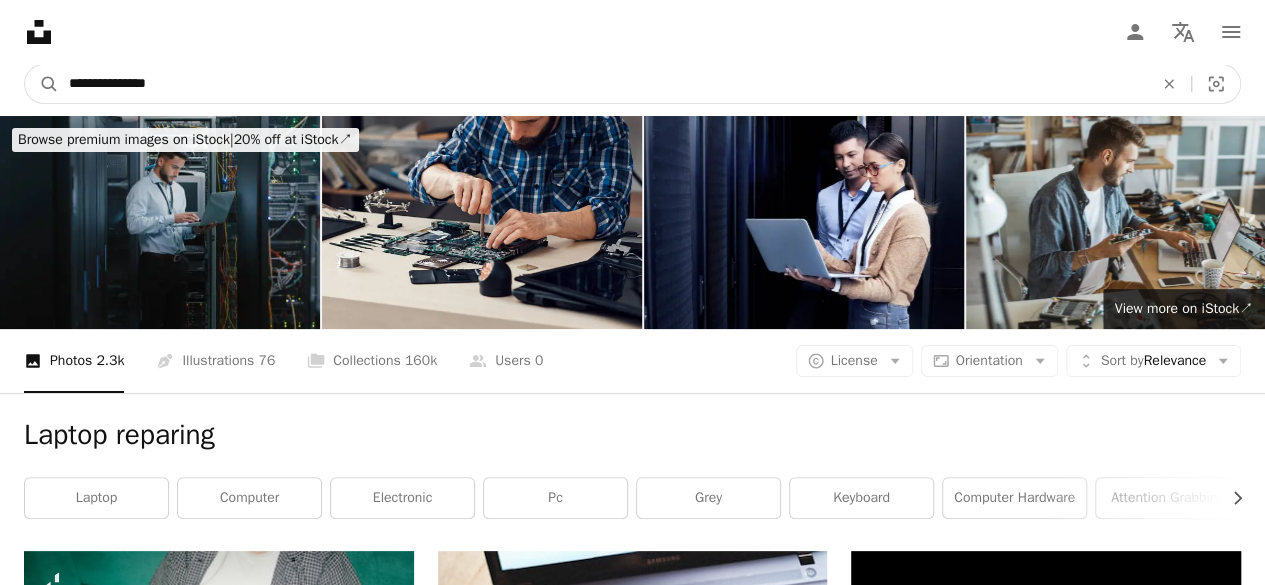 click on "**********" at bounding box center [603, 84] 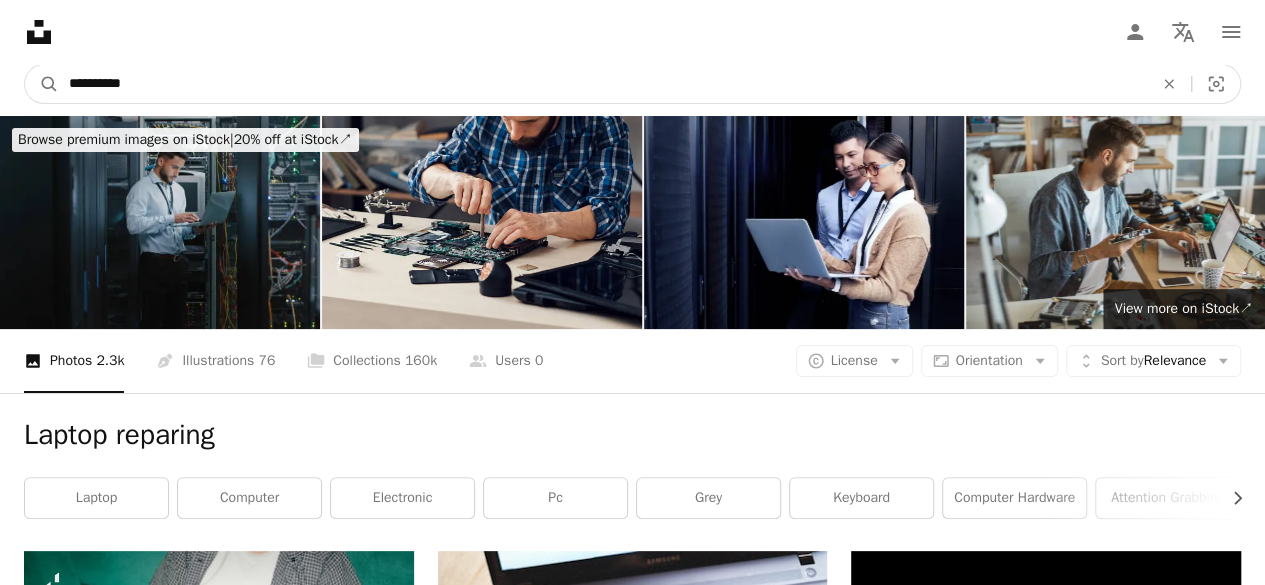 type on "**********" 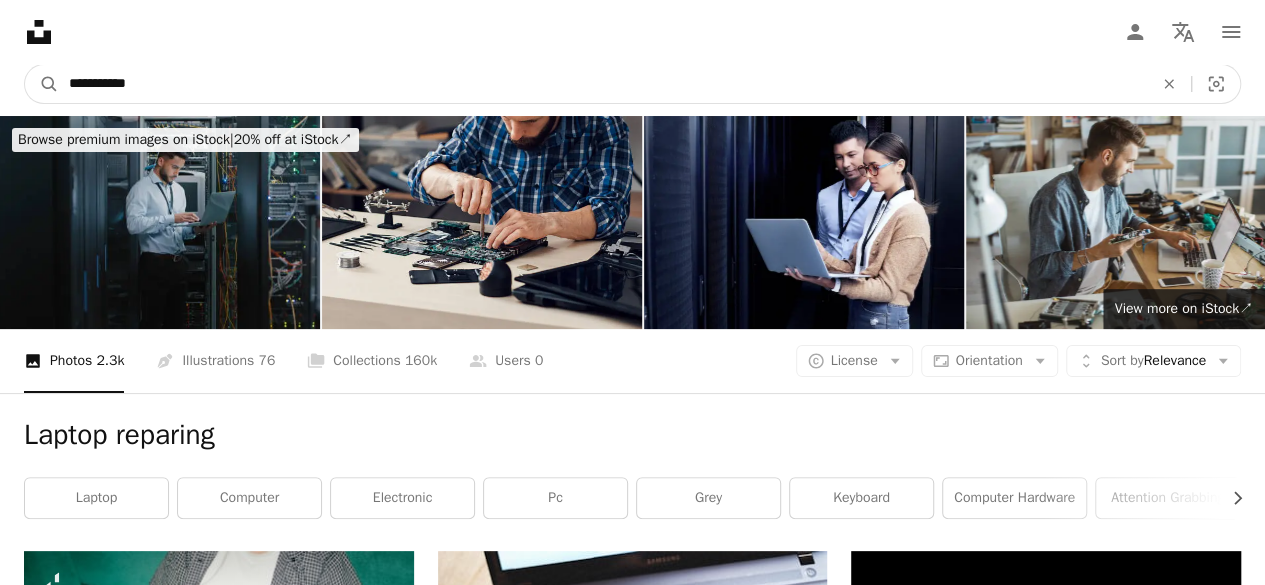 click on "A magnifying glass" at bounding box center [42, 84] 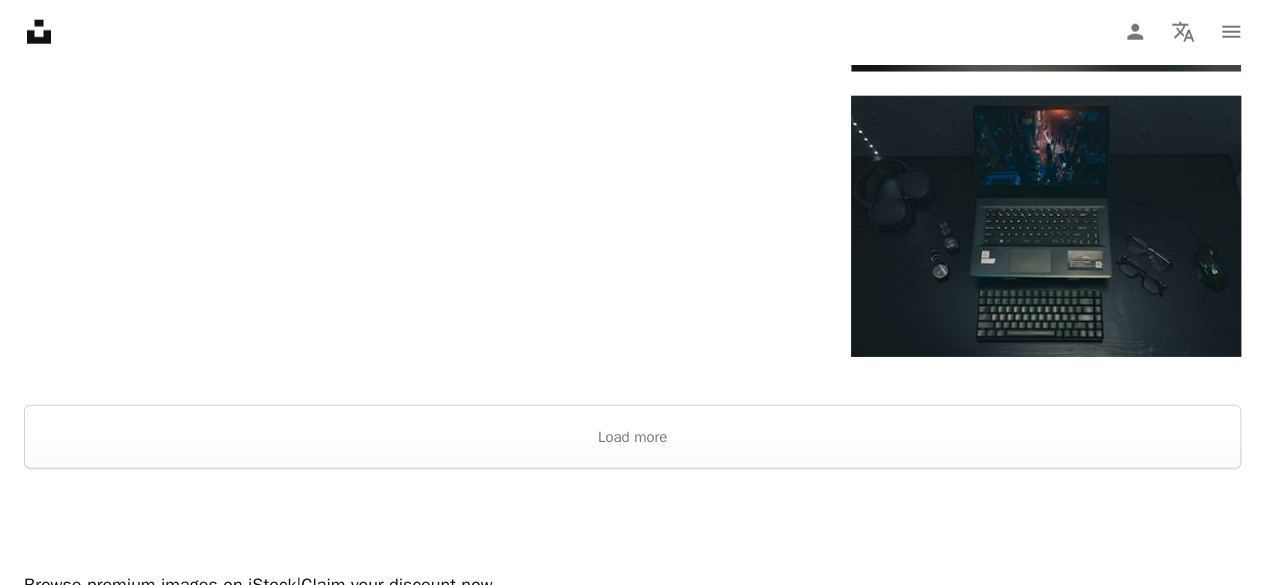 scroll, scrollTop: 2715, scrollLeft: 0, axis: vertical 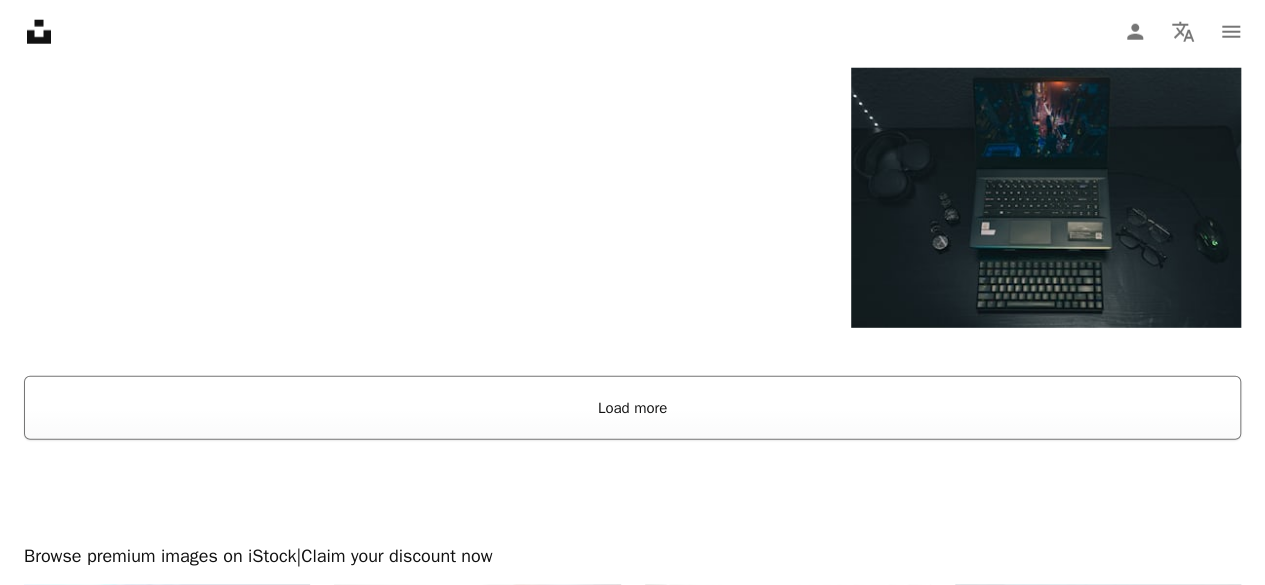 click on "Load more" at bounding box center (632, 408) 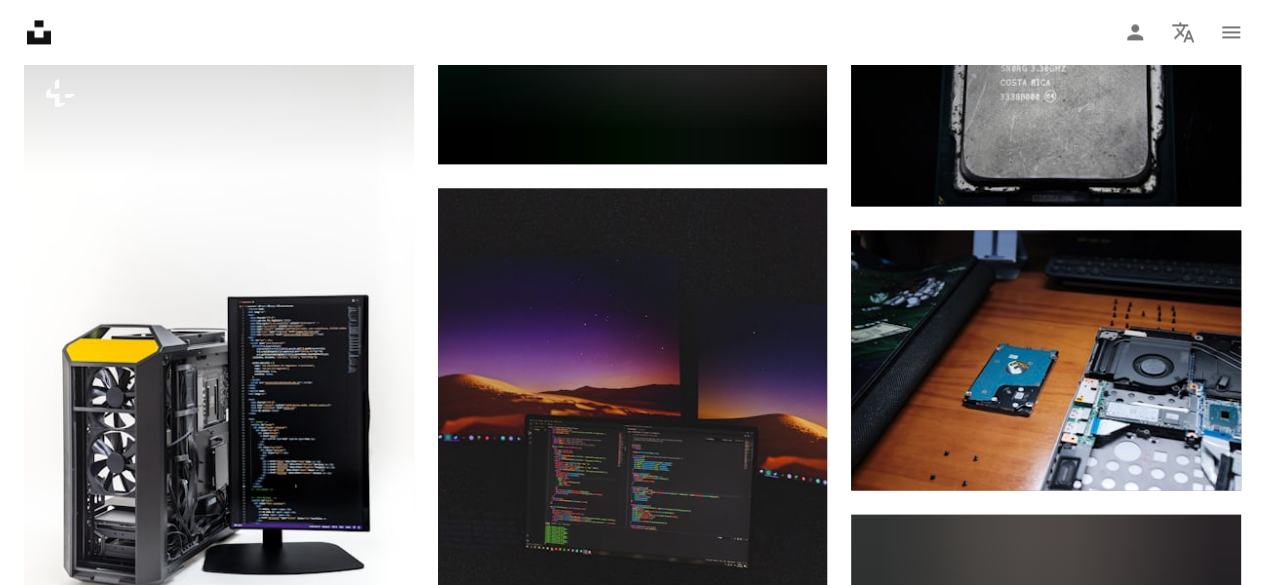 scroll, scrollTop: 5490, scrollLeft: 0, axis: vertical 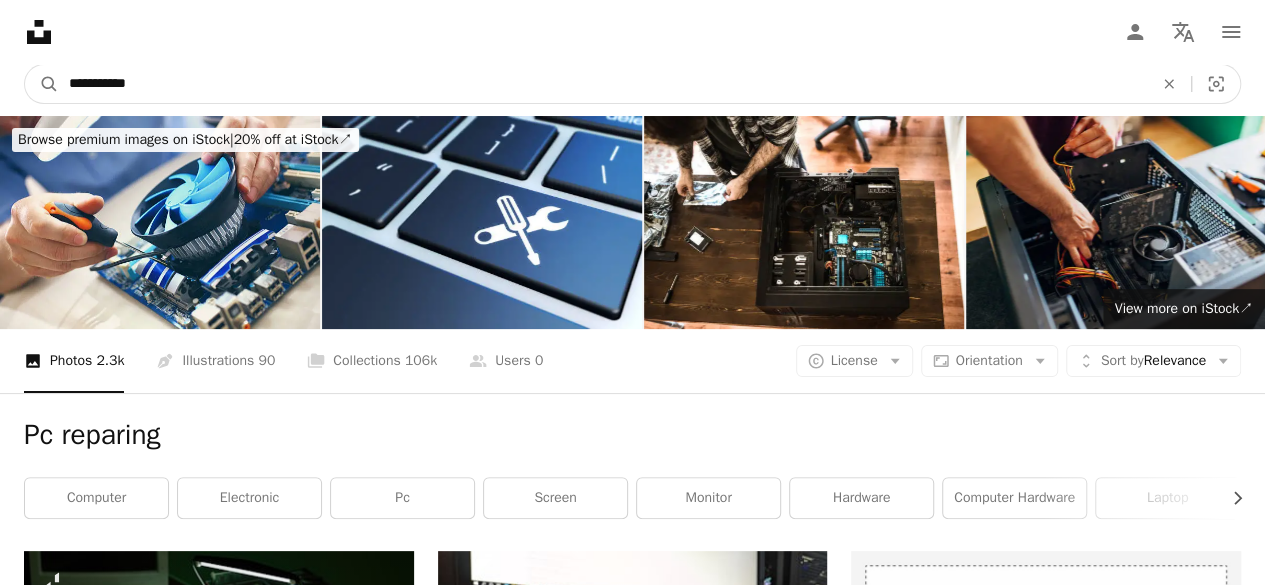 click on "**********" at bounding box center (603, 84) 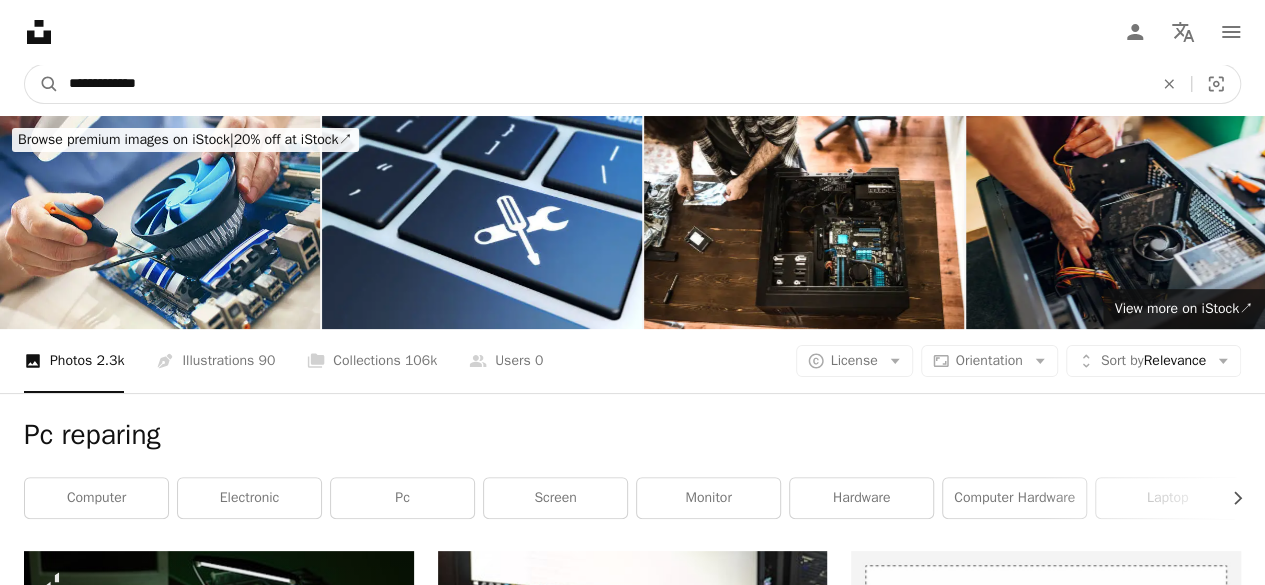 type on "**********" 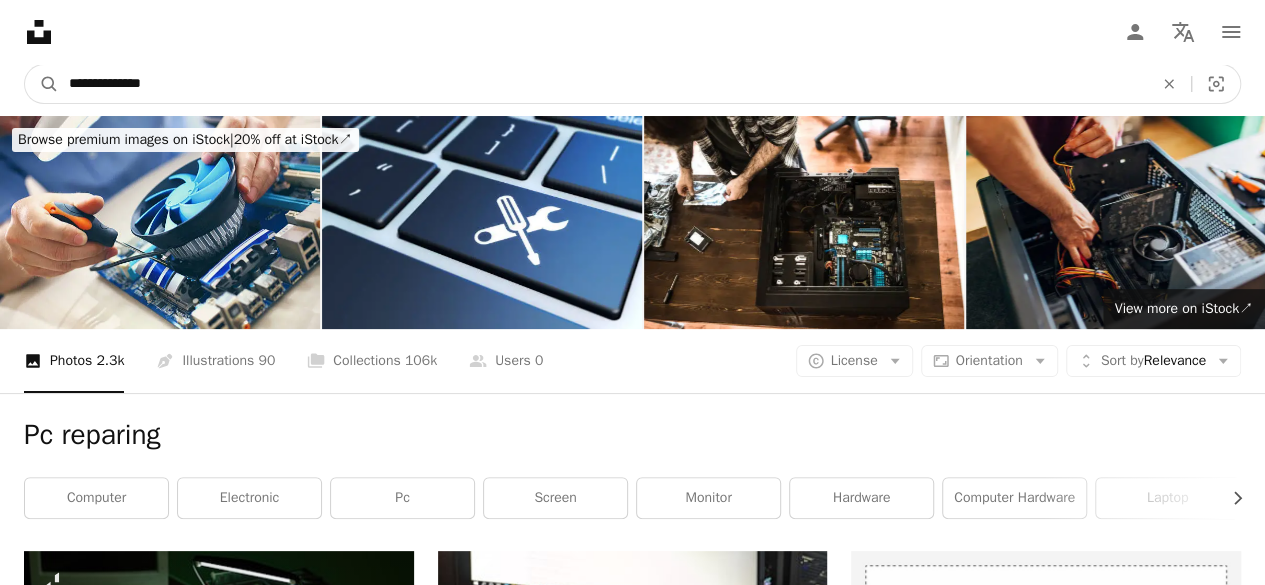 click on "A magnifying glass" at bounding box center [42, 84] 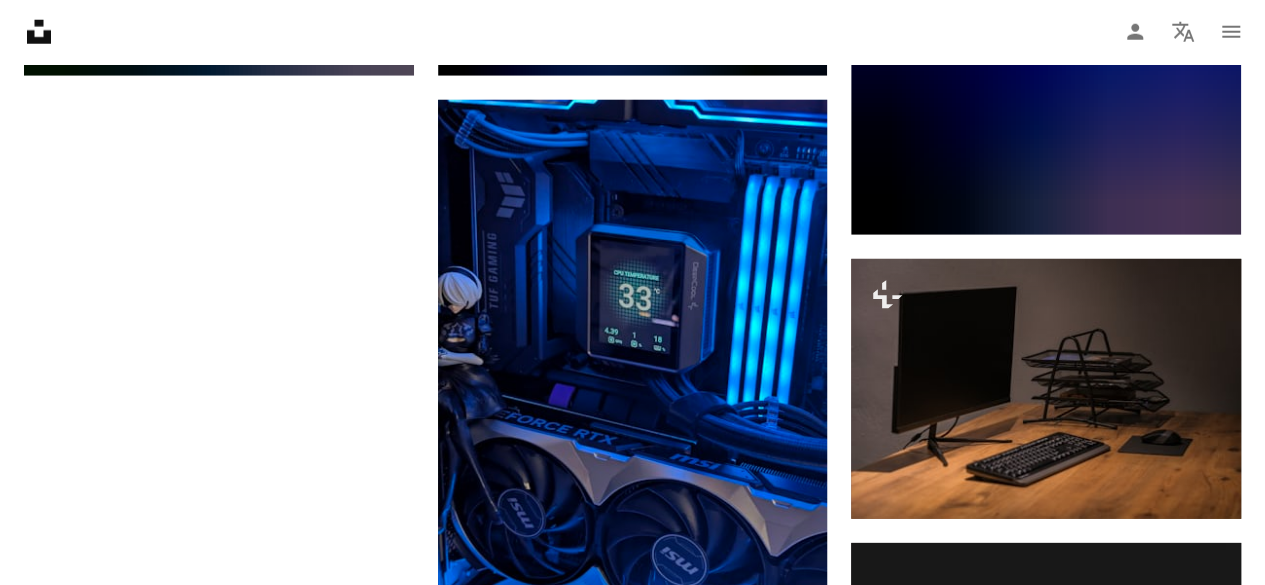 scroll, scrollTop: 2782, scrollLeft: 0, axis: vertical 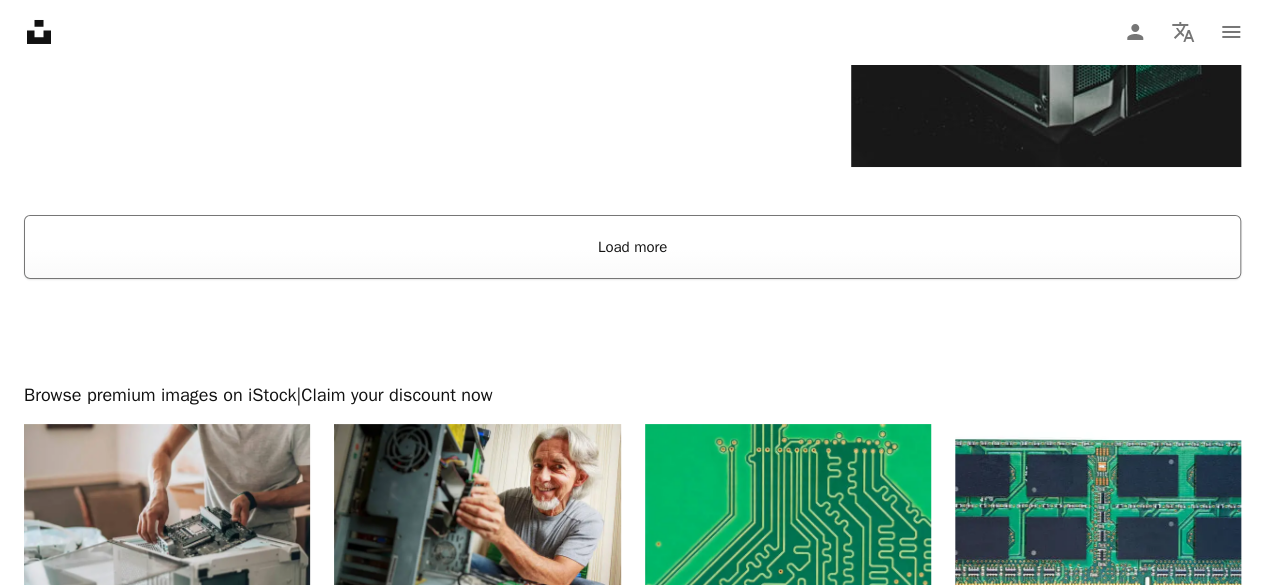 click on "Load more" at bounding box center (632, 247) 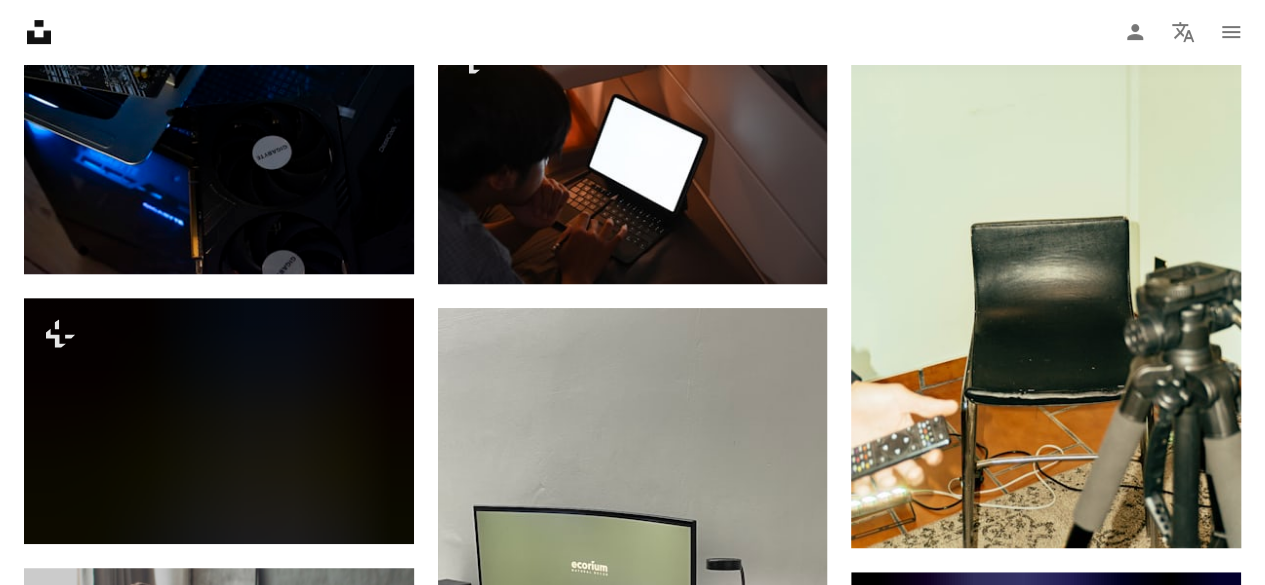 scroll, scrollTop: 4591, scrollLeft: 0, axis: vertical 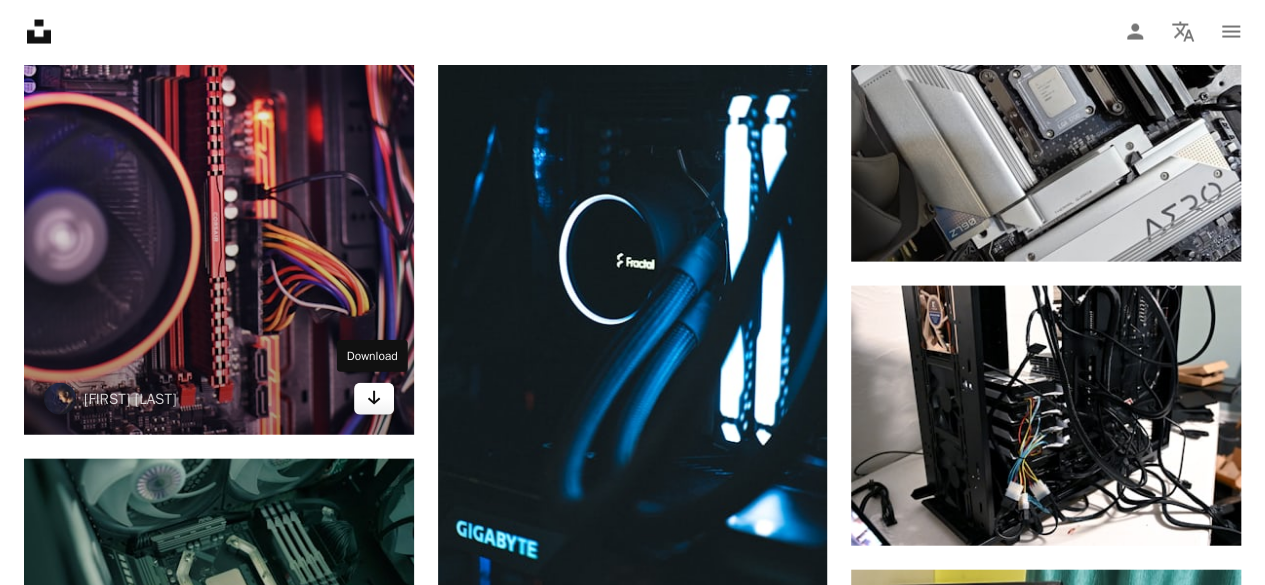 click on "Arrow pointing down" 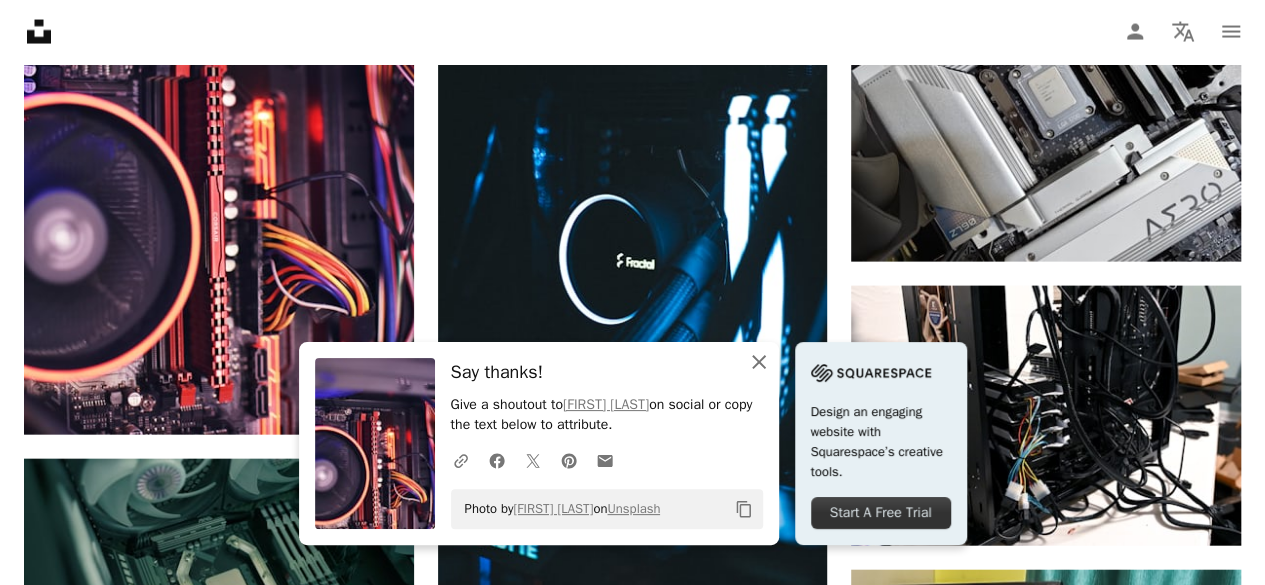 click on "An X shape" 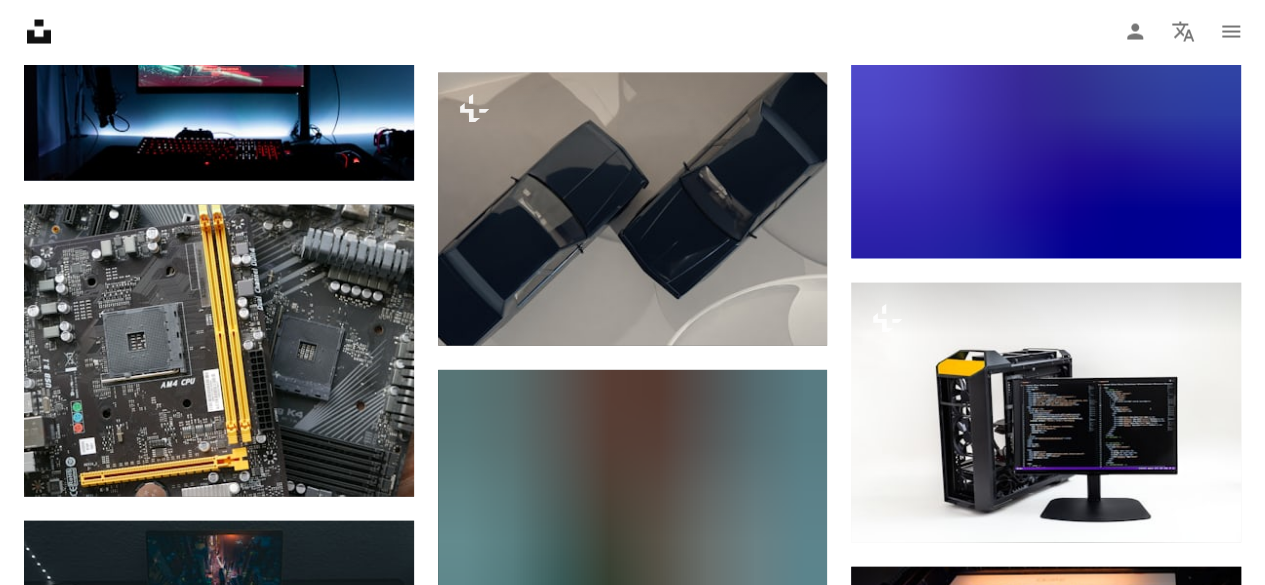 scroll, scrollTop: 13444, scrollLeft: 0, axis: vertical 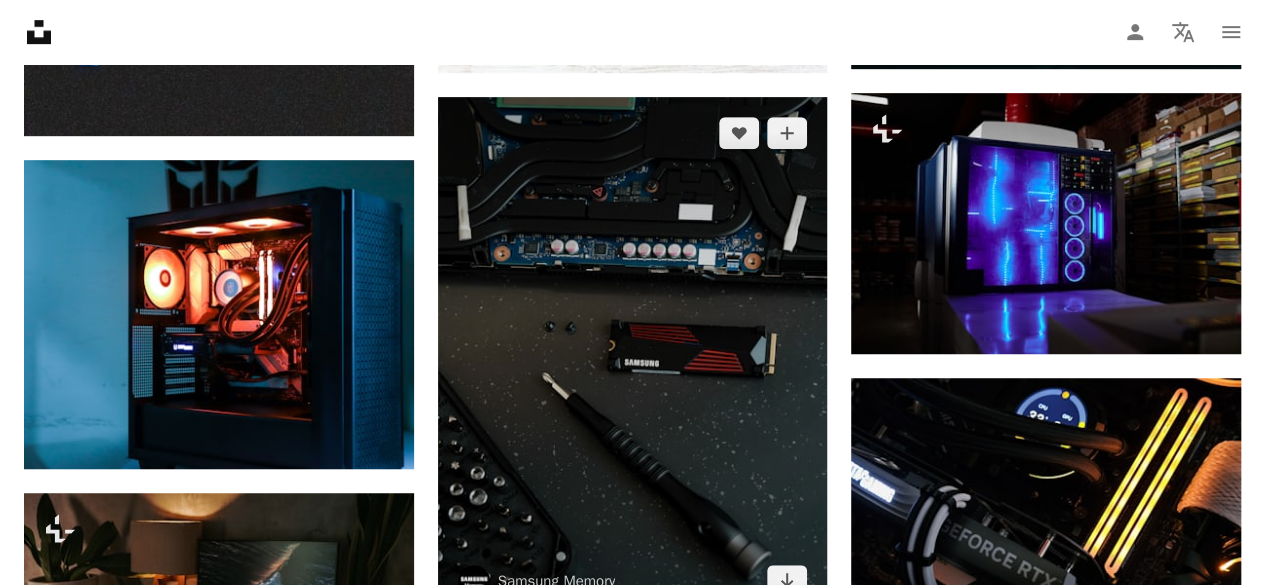 click at bounding box center (633, 356) 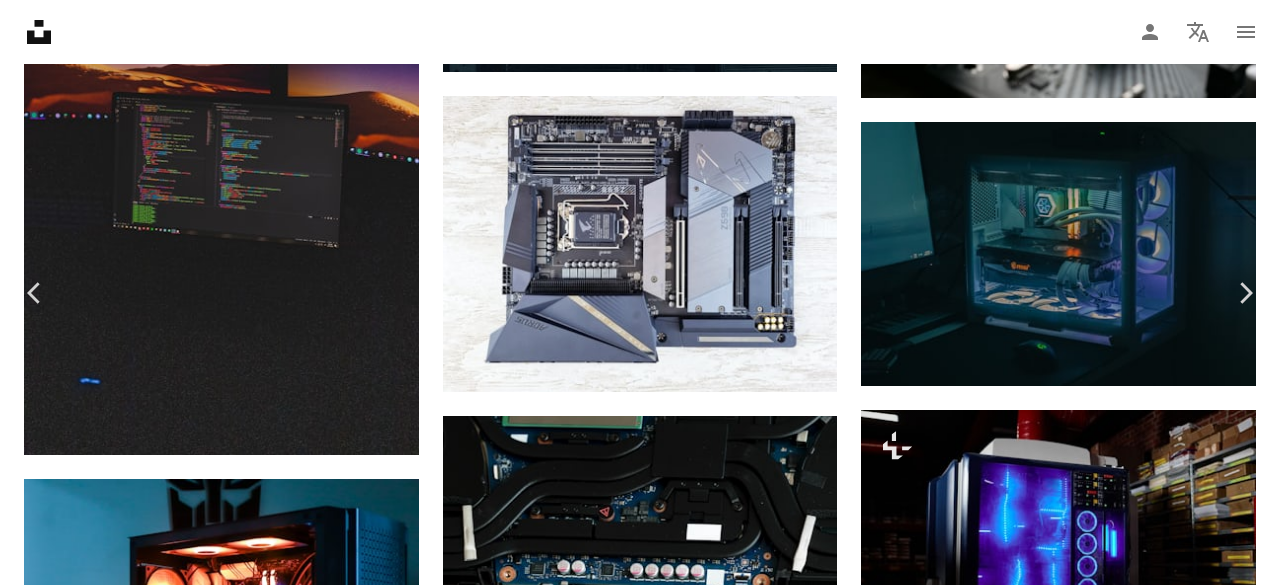 scroll, scrollTop: 5873, scrollLeft: 0, axis: vertical 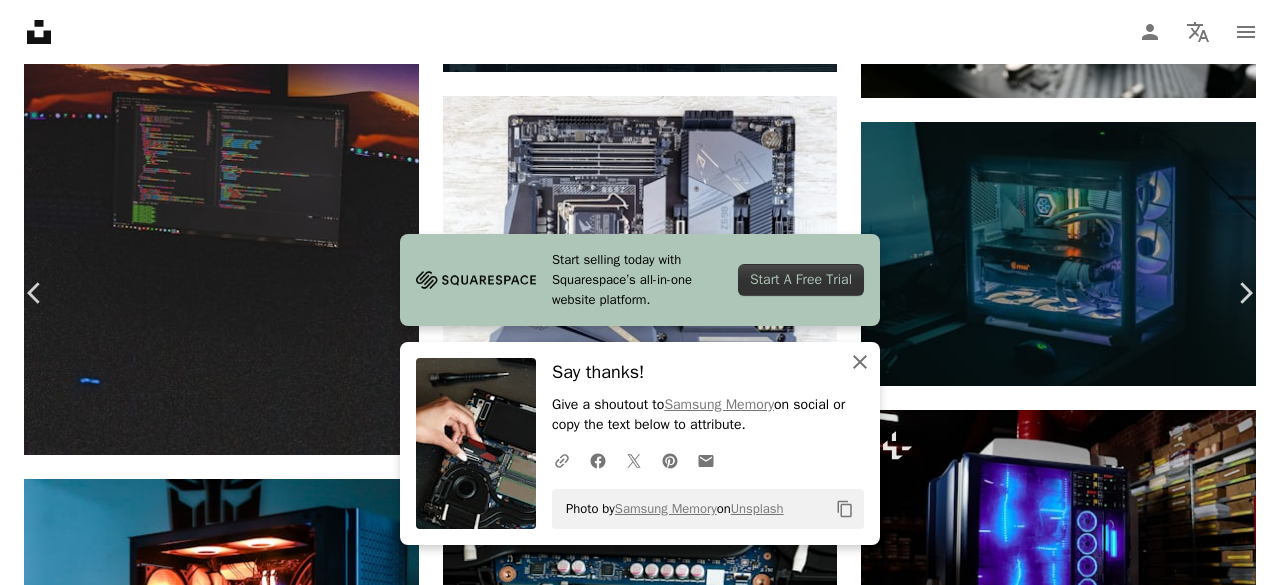 click 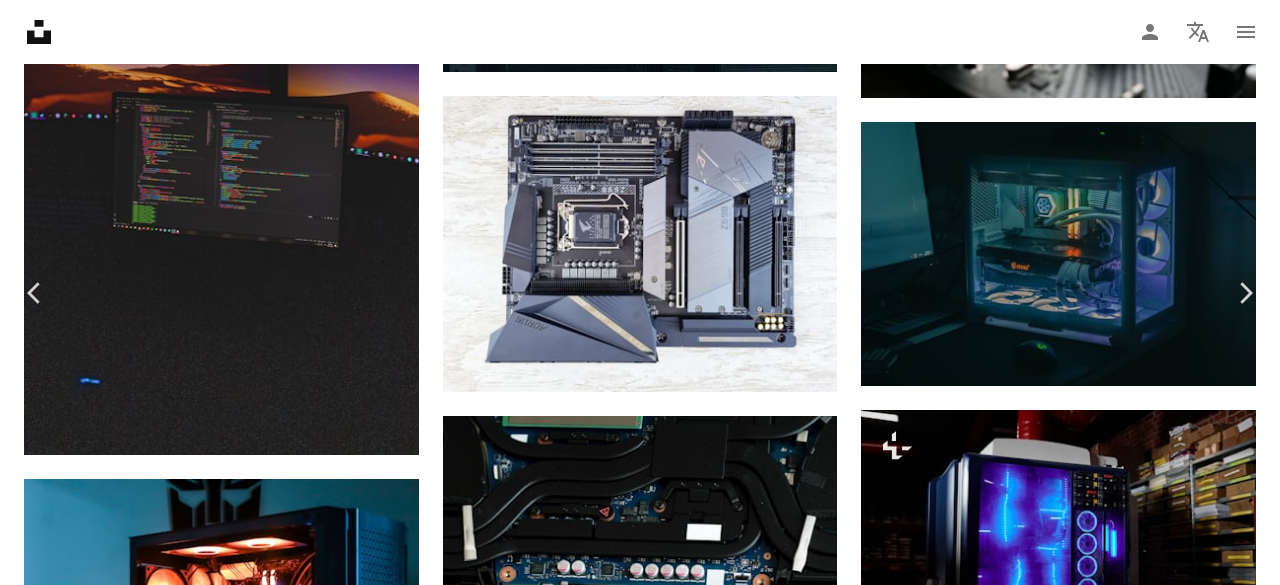 scroll, scrollTop: 7912, scrollLeft: 0, axis: vertical 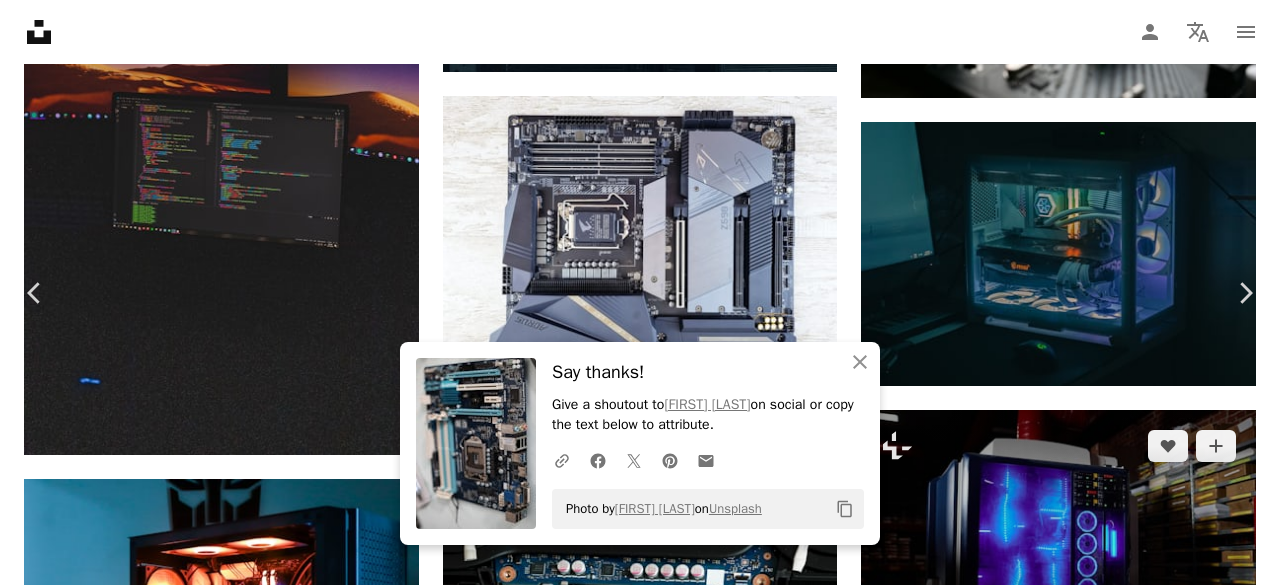 click on "An X shape Chevron left Chevron right An X shape Close Say thanks! Give a shoutout to  [FIRST] [LAST]  on social or copy the text below to attribute. A URL sharing icon (chains) Facebook icon X (formerly Twitter) icon Pinterest icon An envelope Photo by  [FIRST] [LAST]  on  Unsplash
Copy content Samsung Memory samsungmemory A heart A plus sign Download free Chevron down Zoom in Views 82,457 Downloads 247 A forward-right arrow Share Info icon Info More Actions Calendar outlined Published on  [DATE] Camera FUJIFILM, GFX100S Safety Free to use under the  Unsplash License ssd laptop assembly ssd upgrade electronics hardware computer hardware printed circuit board adapter HD Wallpapers Browse premium related images on iStock  |  Save 20% with code UNSPLASH20 View more on iStock  ↗ Related images A heart A plus sign Samsung Memory Arrow pointing down A heart A plus sign Samsung Memory Arrow pointing down A heart A plus sign Samsung Memory A heart" at bounding box center [640, 5643] 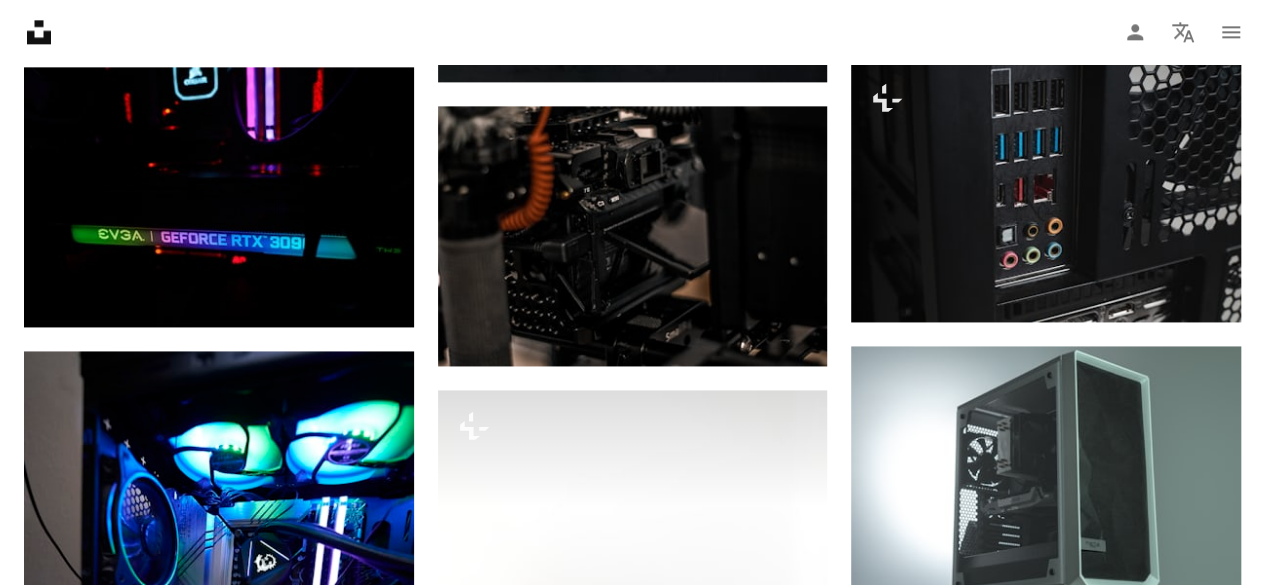 scroll, scrollTop: 0, scrollLeft: 0, axis: both 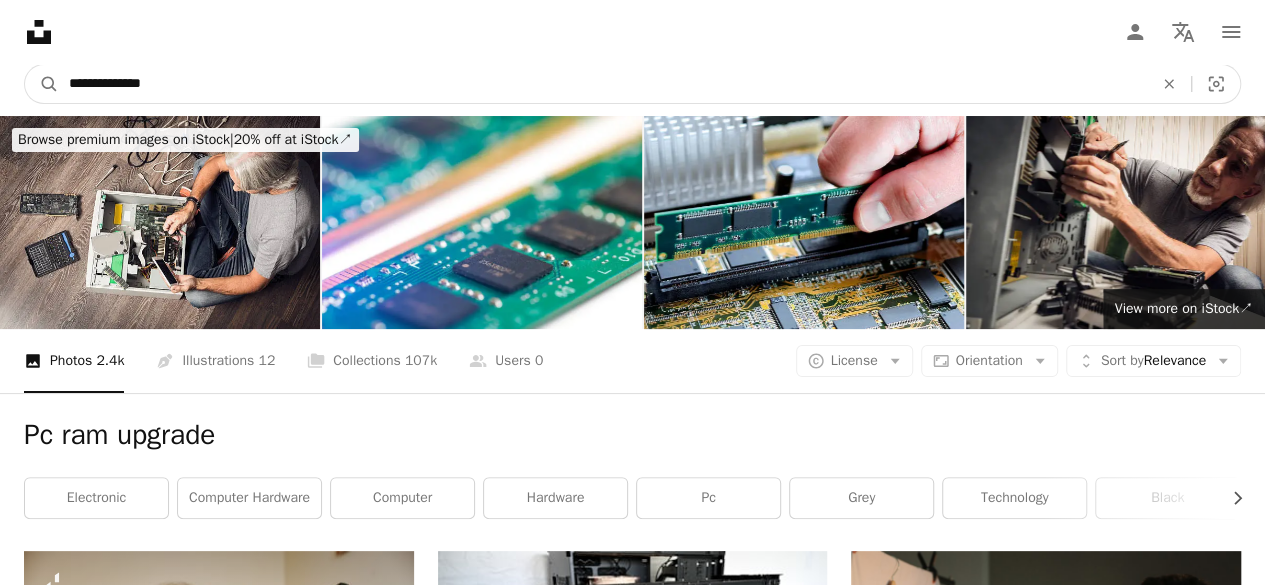 click on "**********" at bounding box center (603, 84) 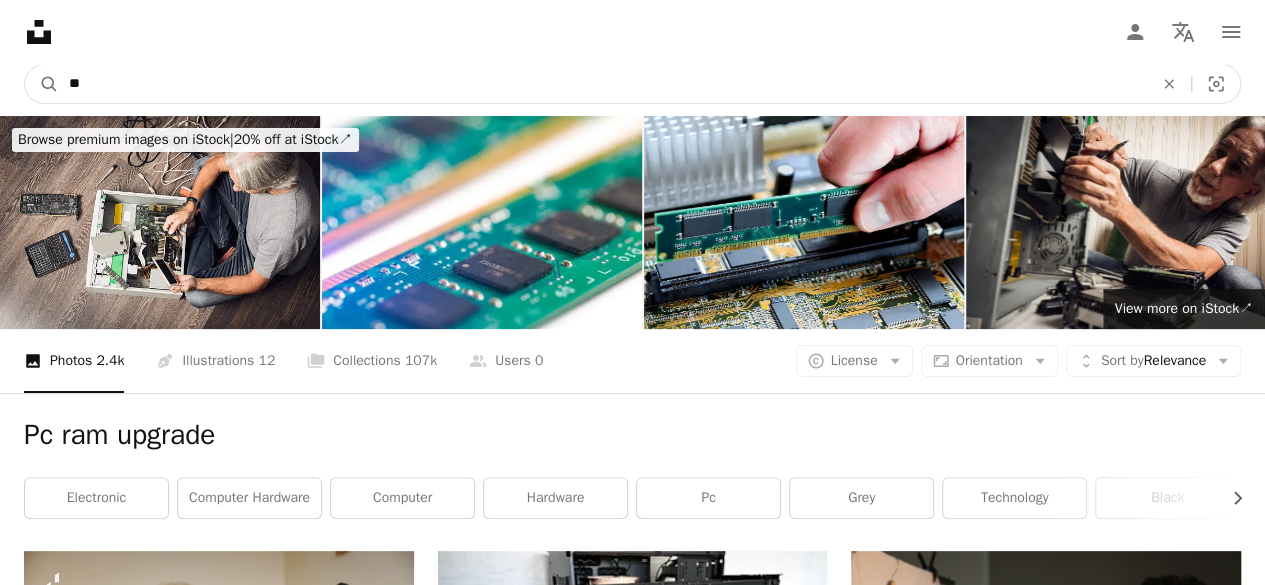 type on "*" 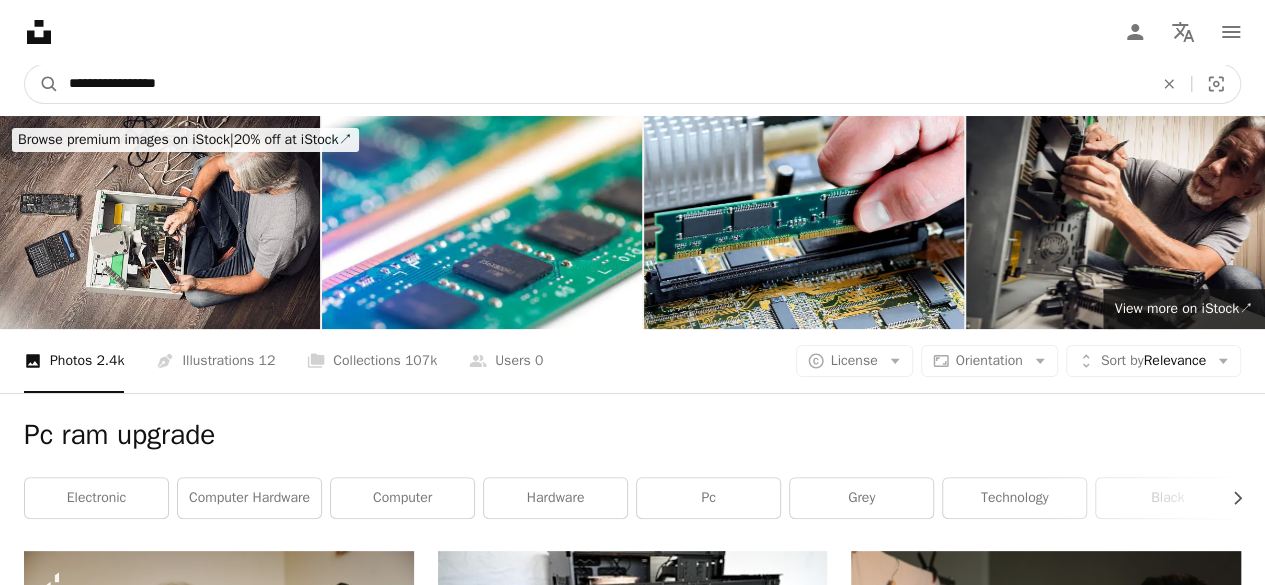 type on "**********" 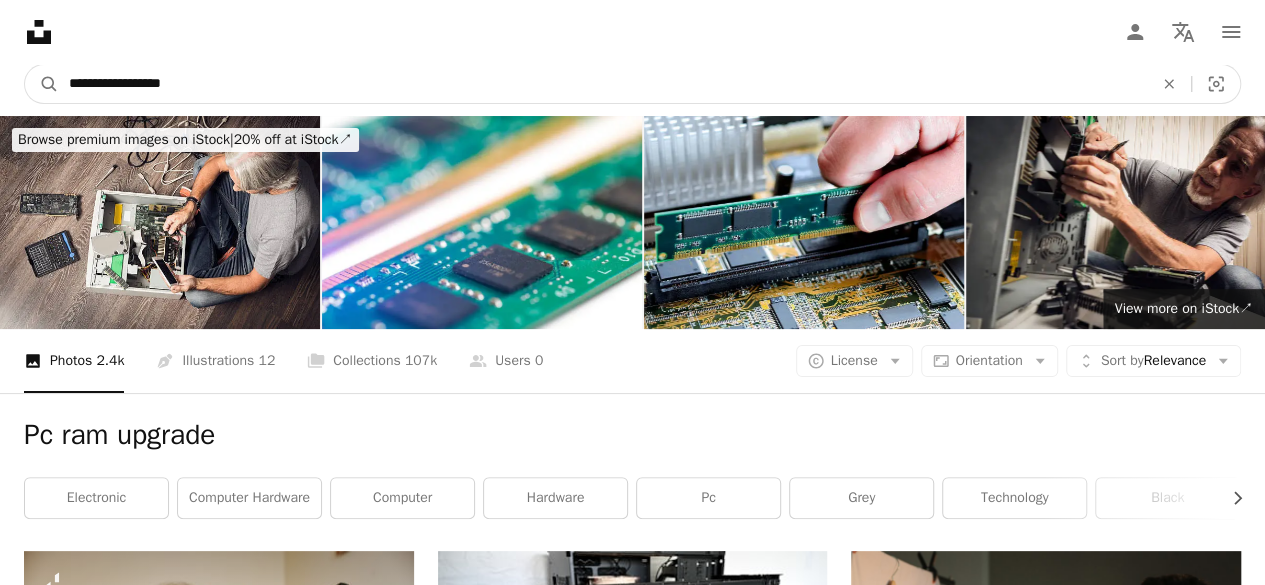 click on "A magnifying glass" at bounding box center [42, 84] 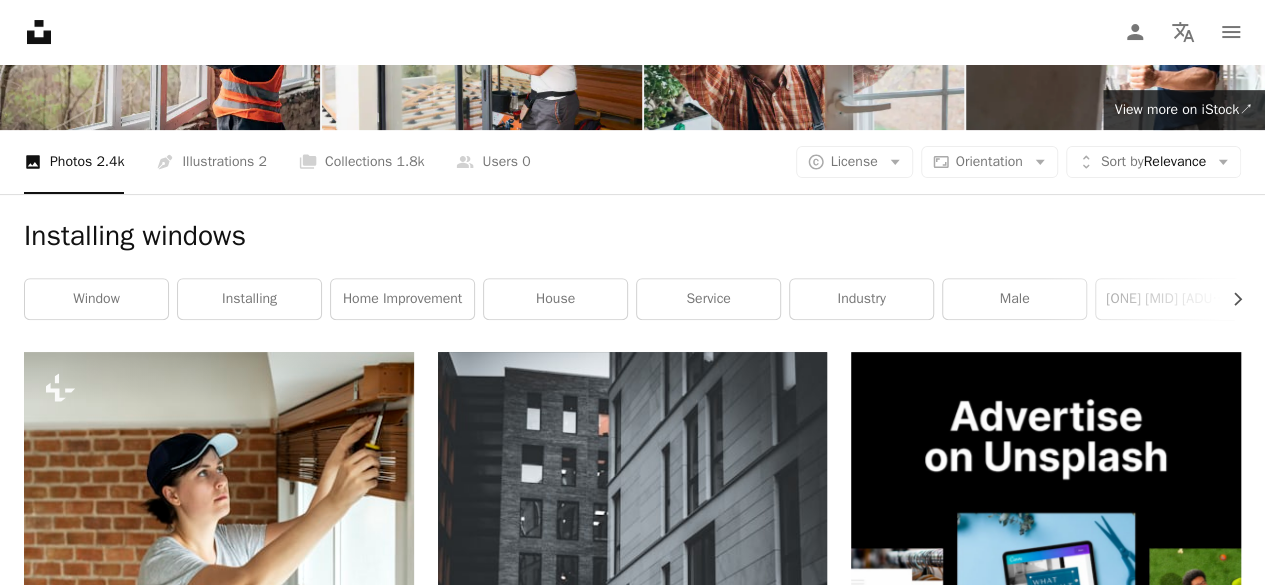 scroll, scrollTop: 0, scrollLeft: 0, axis: both 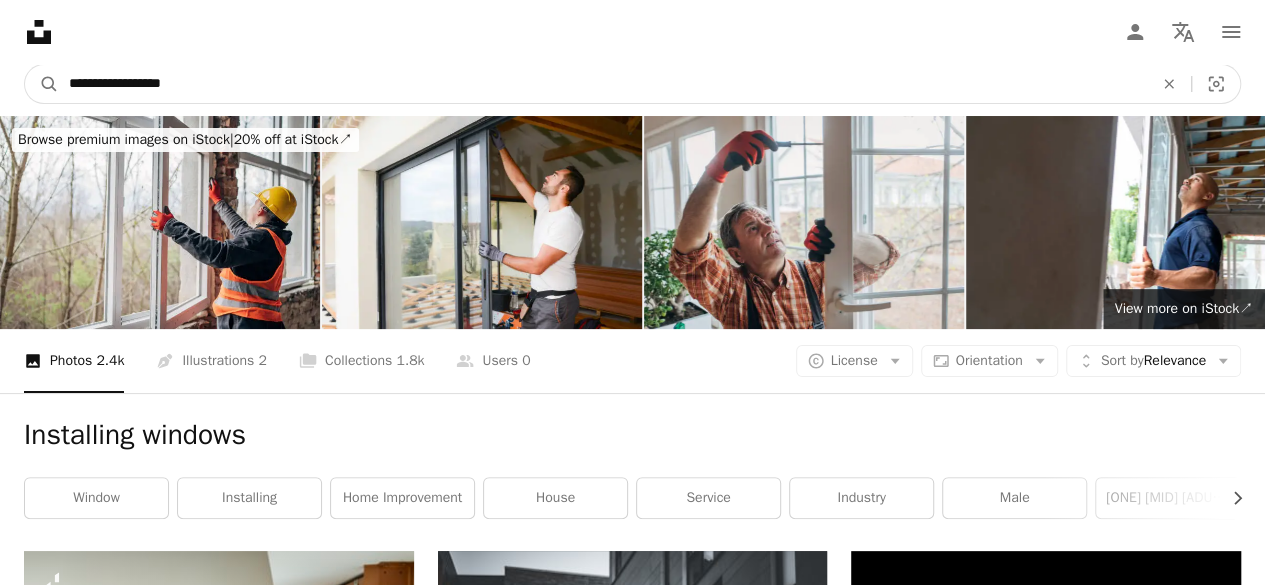 click on "**********" at bounding box center (603, 84) 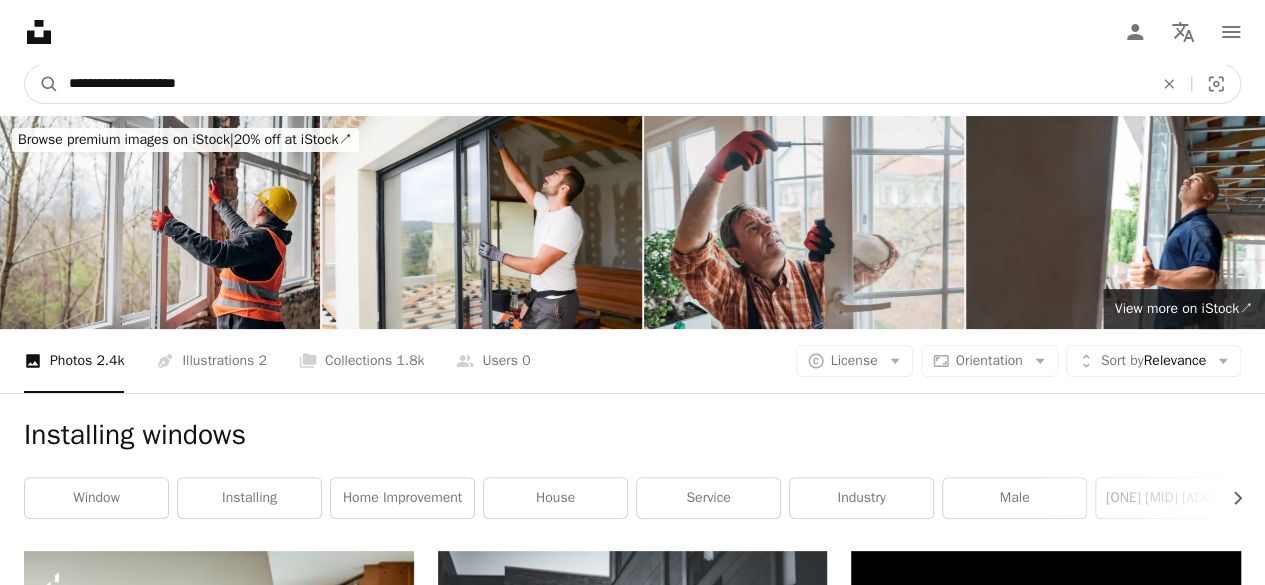 type on "**********" 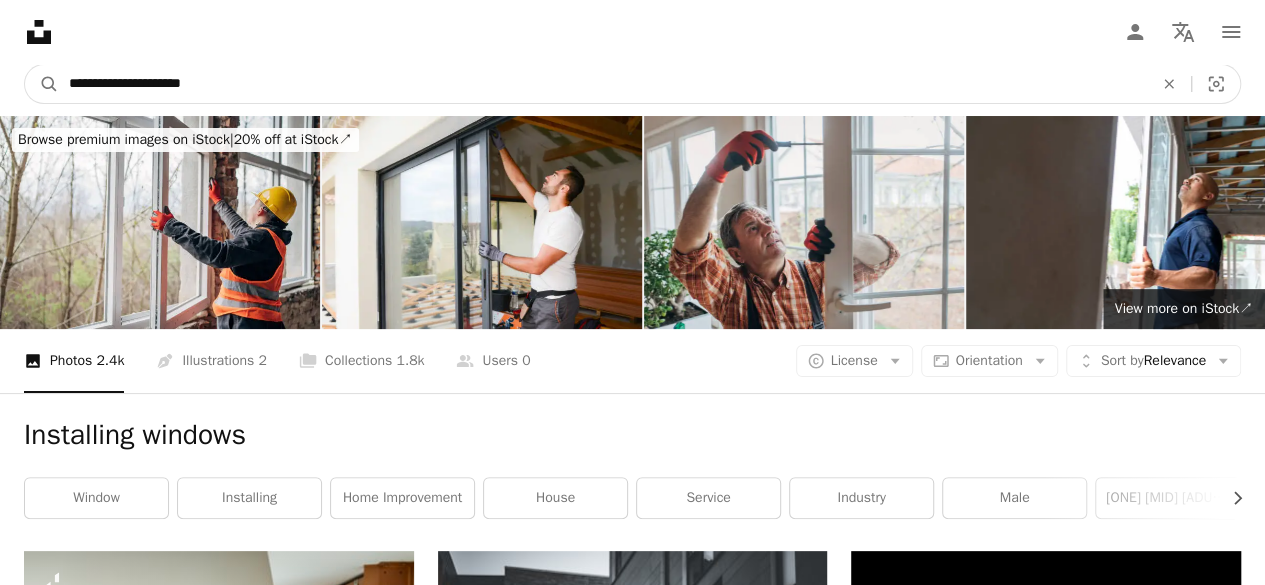 click on "A magnifying glass" at bounding box center [42, 84] 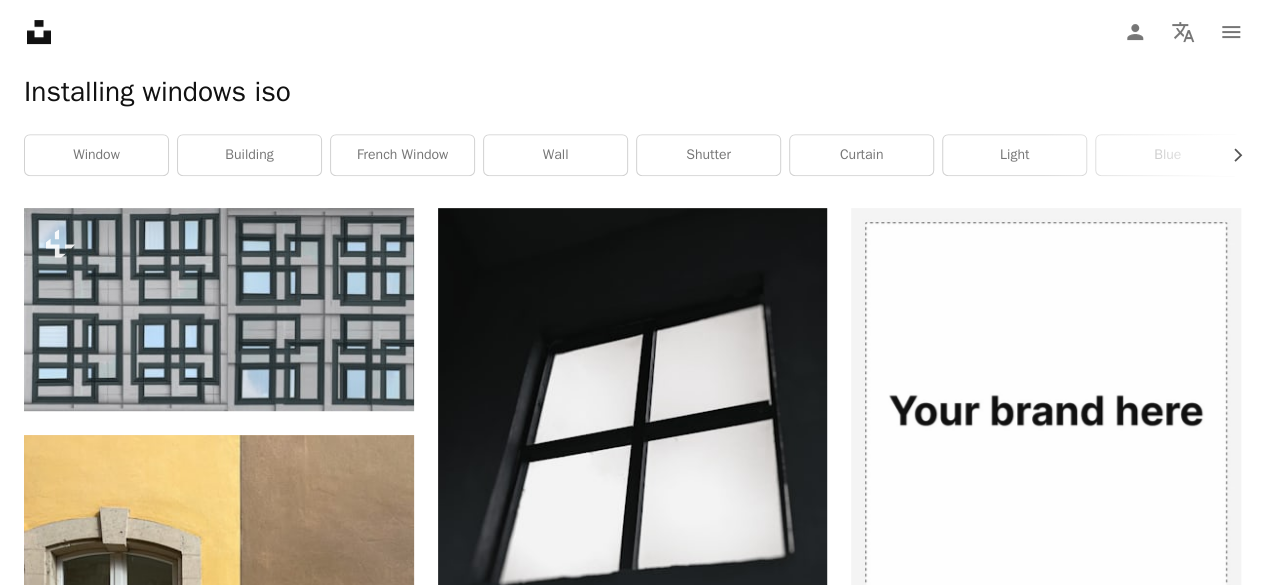 scroll, scrollTop: 0, scrollLeft: 0, axis: both 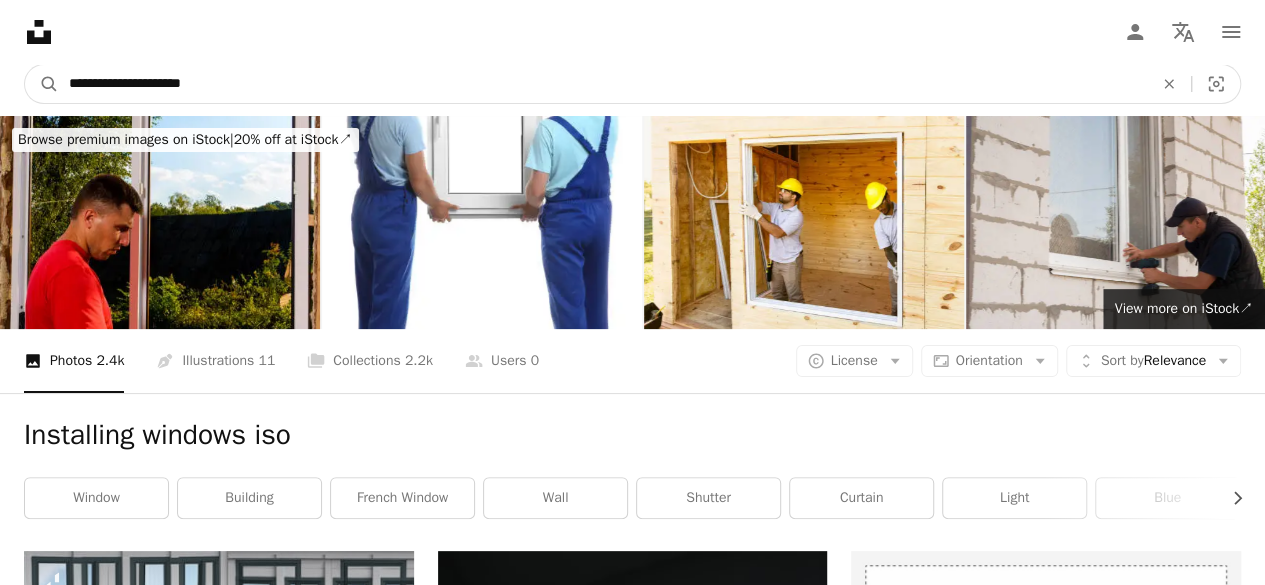 click on "**********" at bounding box center [603, 84] 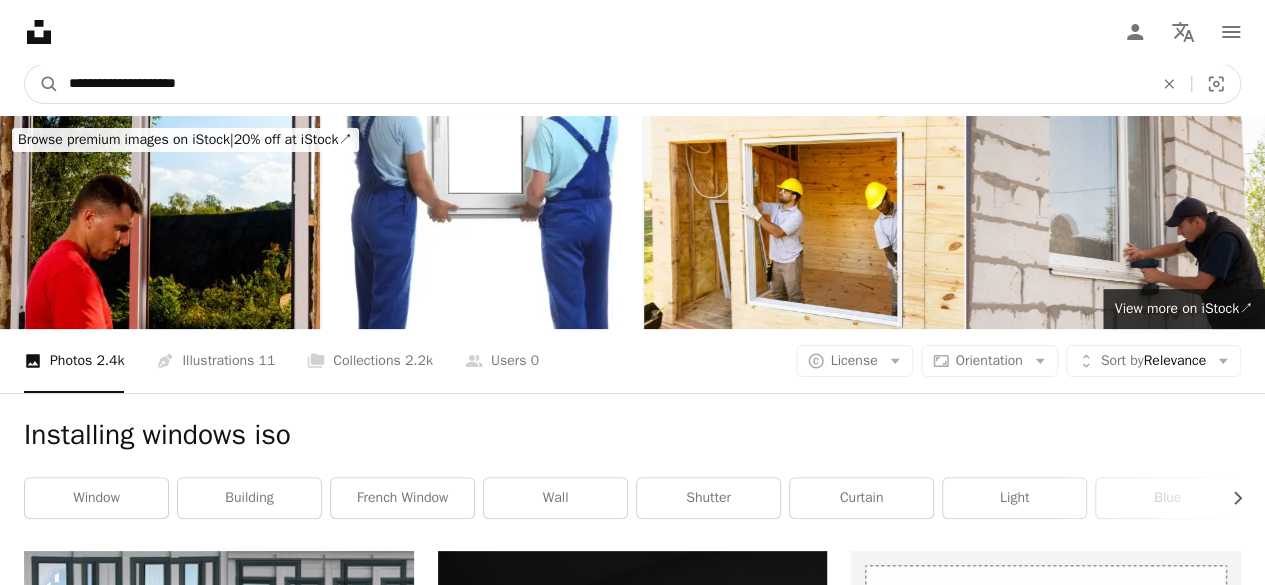 type on "**********" 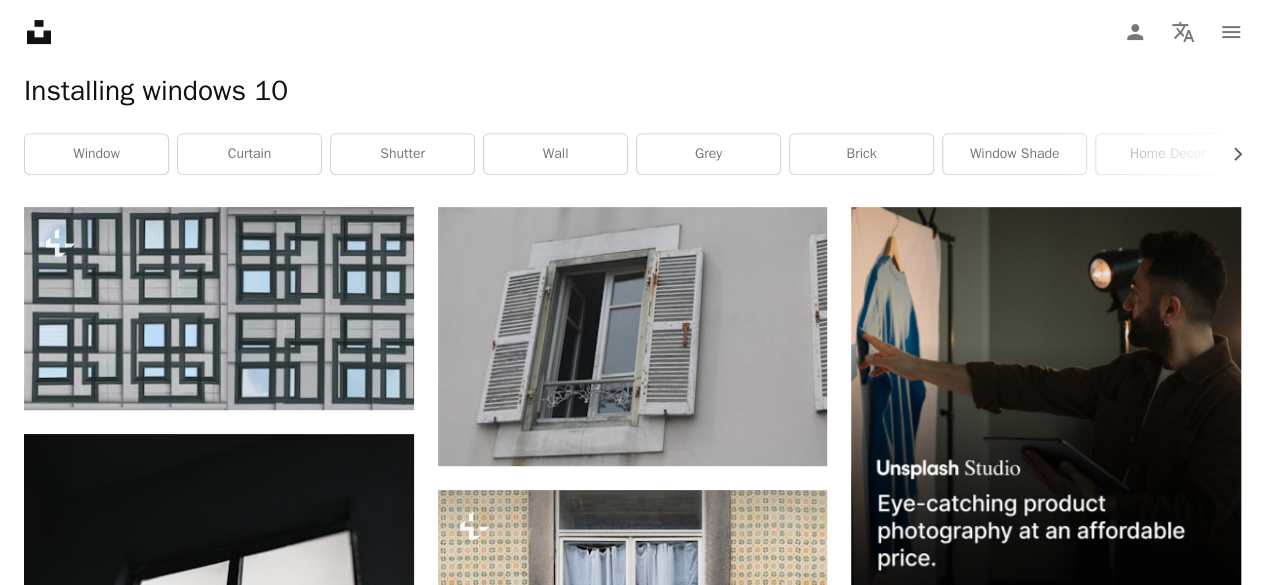 scroll, scrollTop: 0, scrollLeft: 0, axis: both 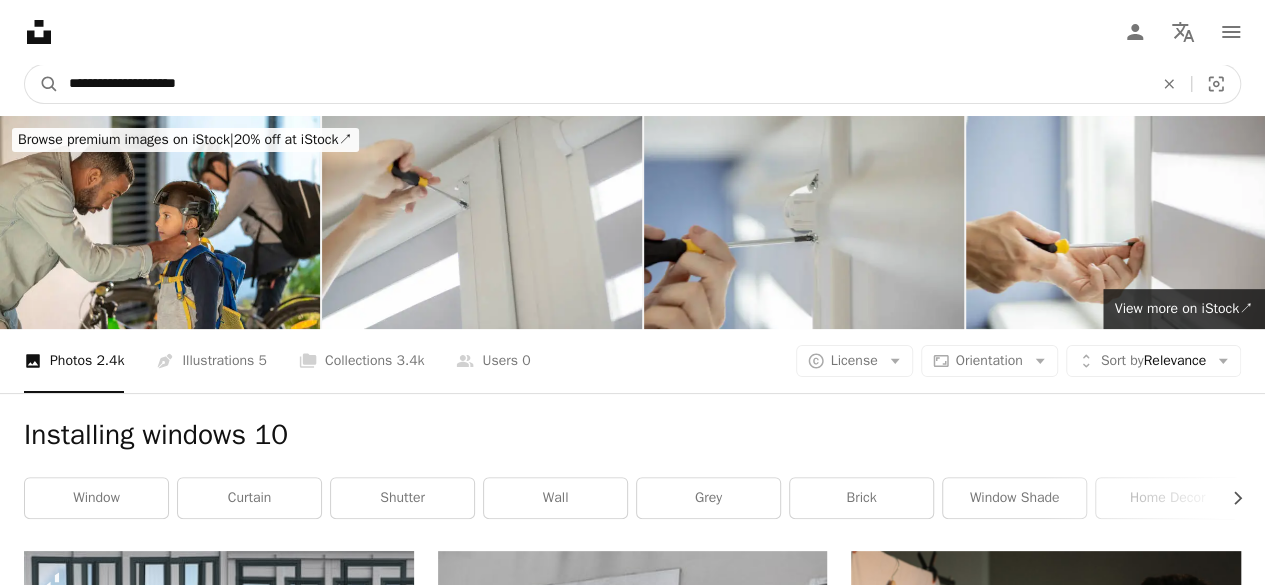click on "**********" at bounding box center [603, 84] 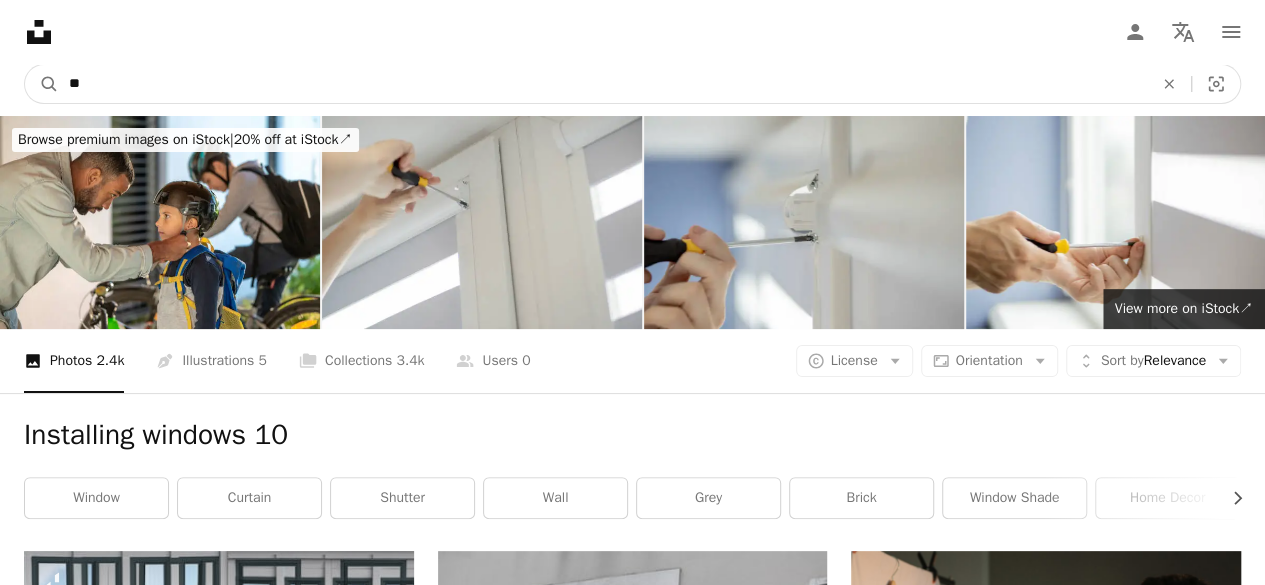 type on "*" 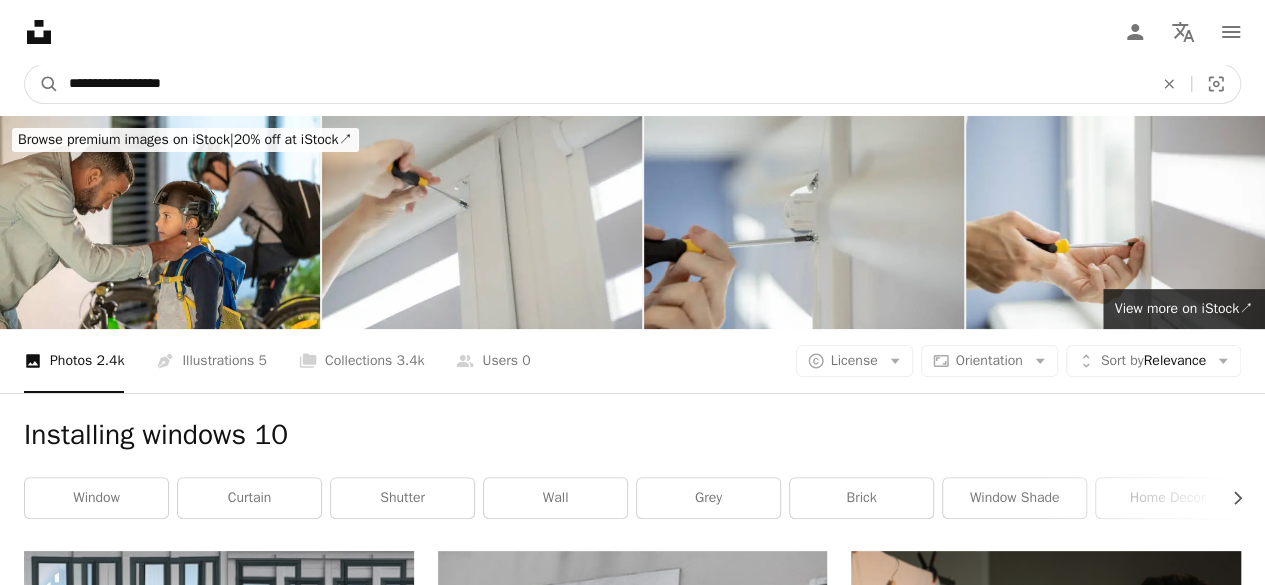 type on "**********" 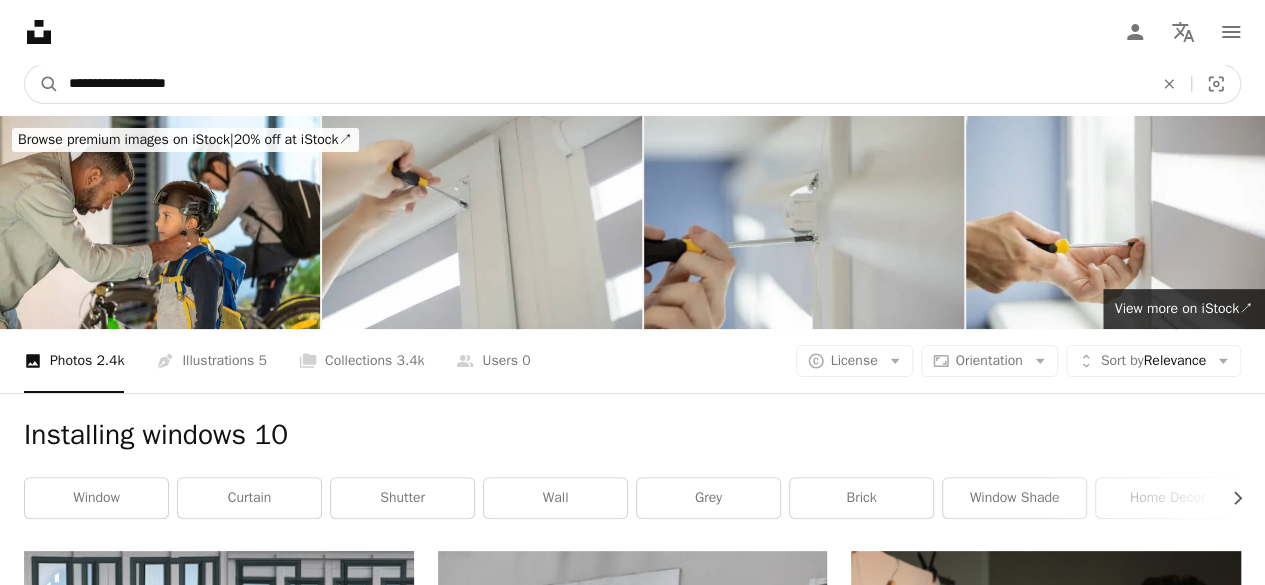 click on "A magnifying glass" at bounding box center [42, 84] 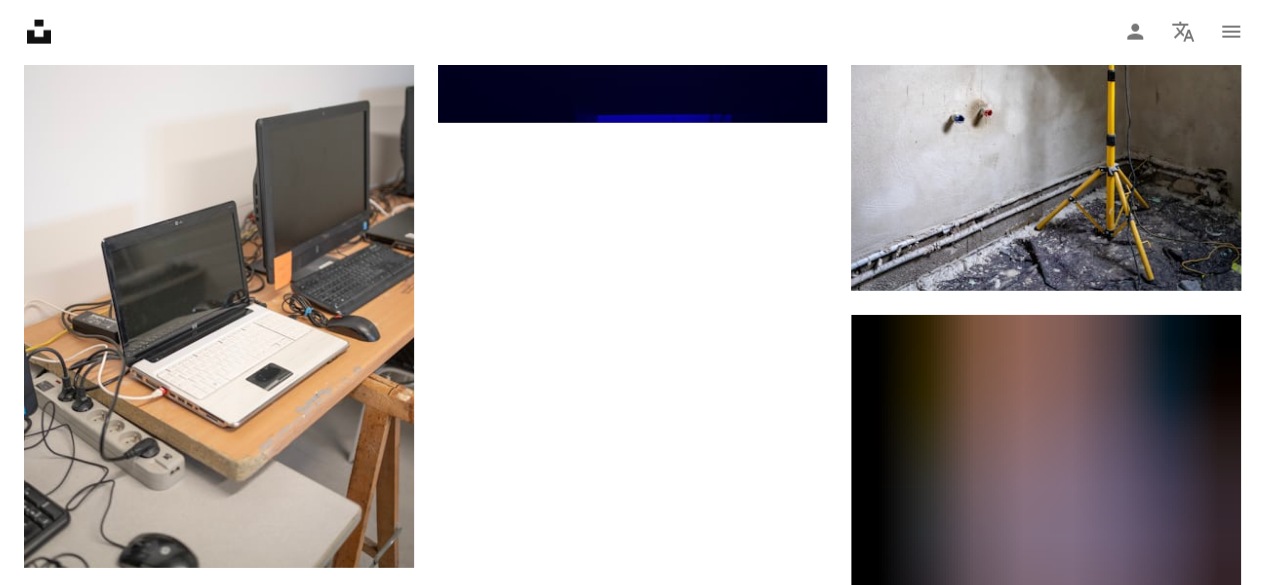 scroll, scrollTop: 2556, scrollLeft: 0, axis: vertical 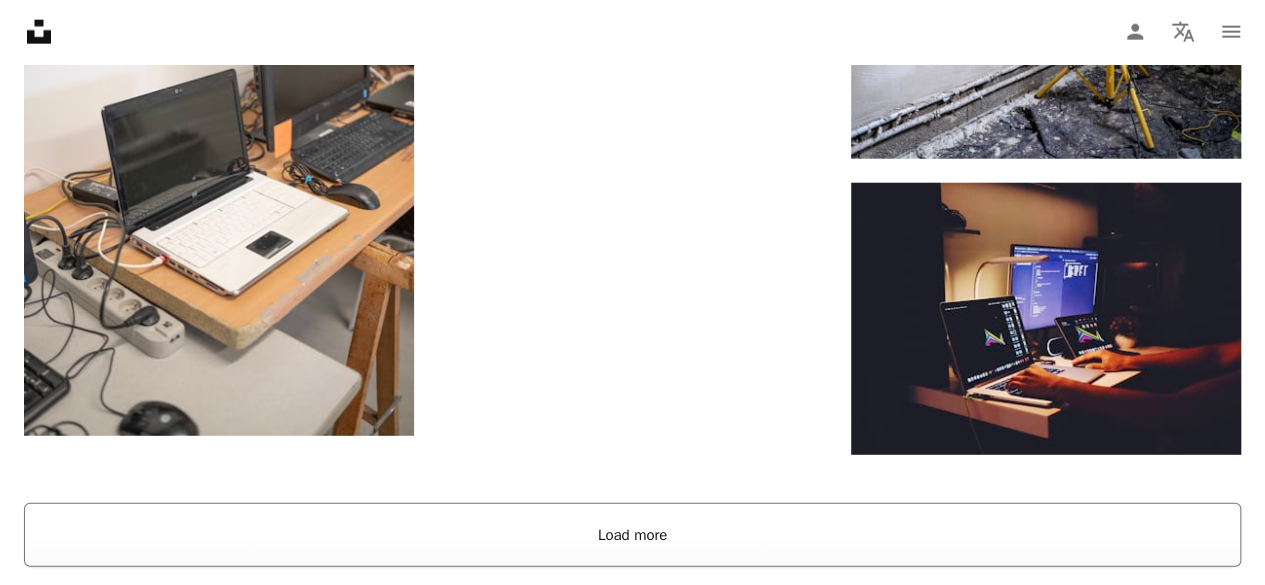 click on "Load more" at bounding box center (632, 535) 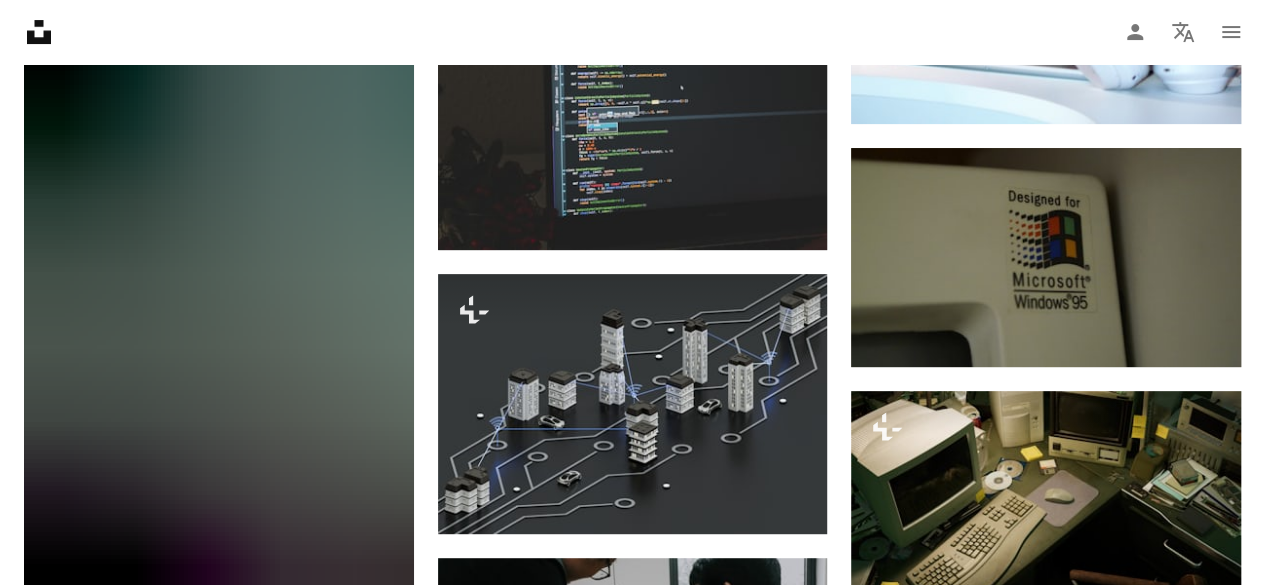 scroll, scrollTop: 4074, scrollLeft: 0, axis: vertical 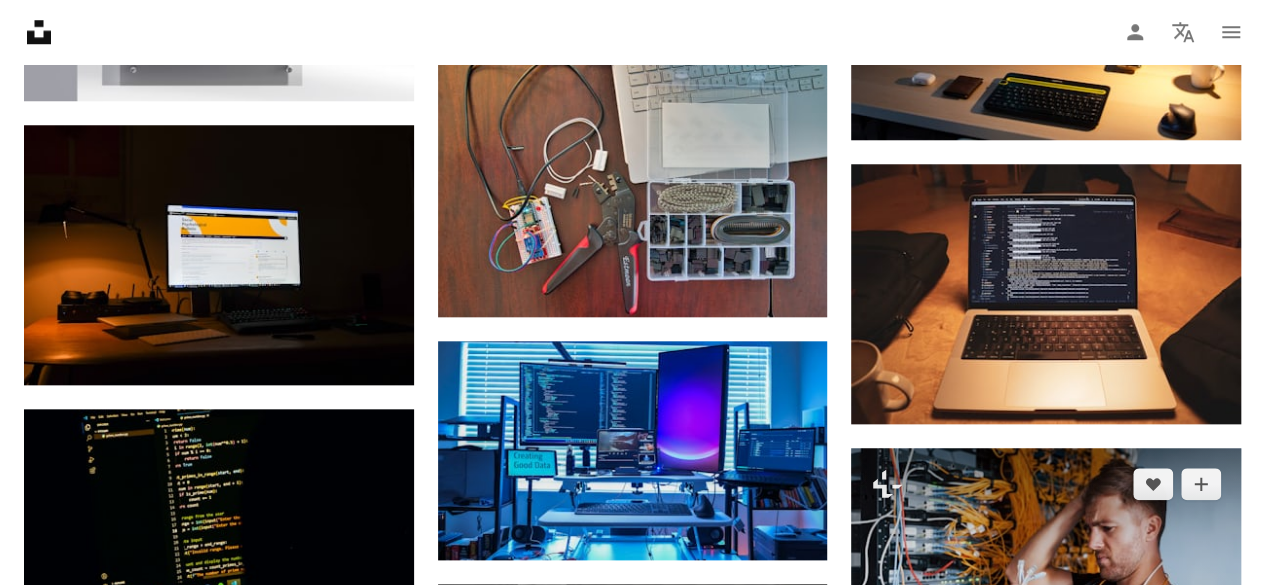 click at bounding box center [1046, 578] 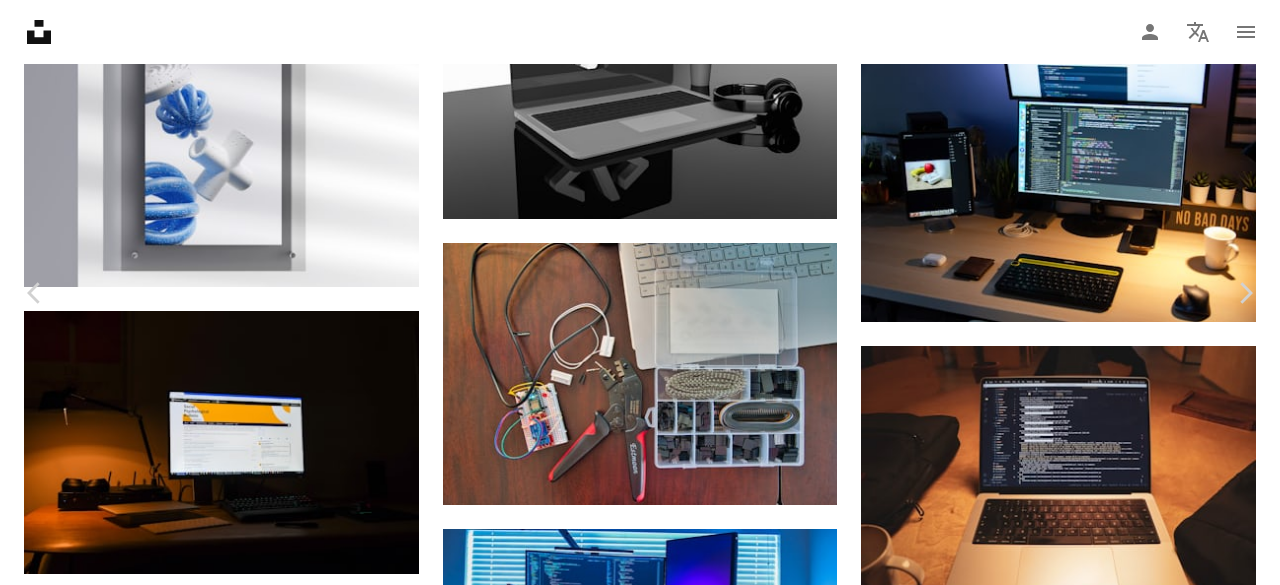 scroll, scrollTop: 841, scrollLeft: 0, axis: vertical 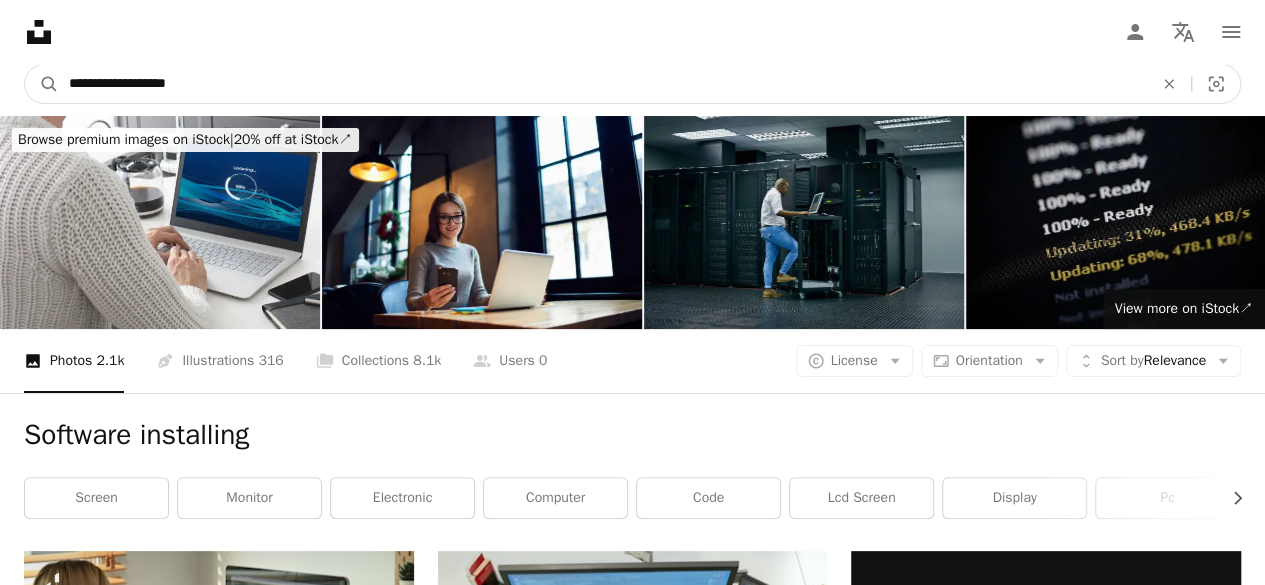 click on "**********" at bounding box center (603, 84) 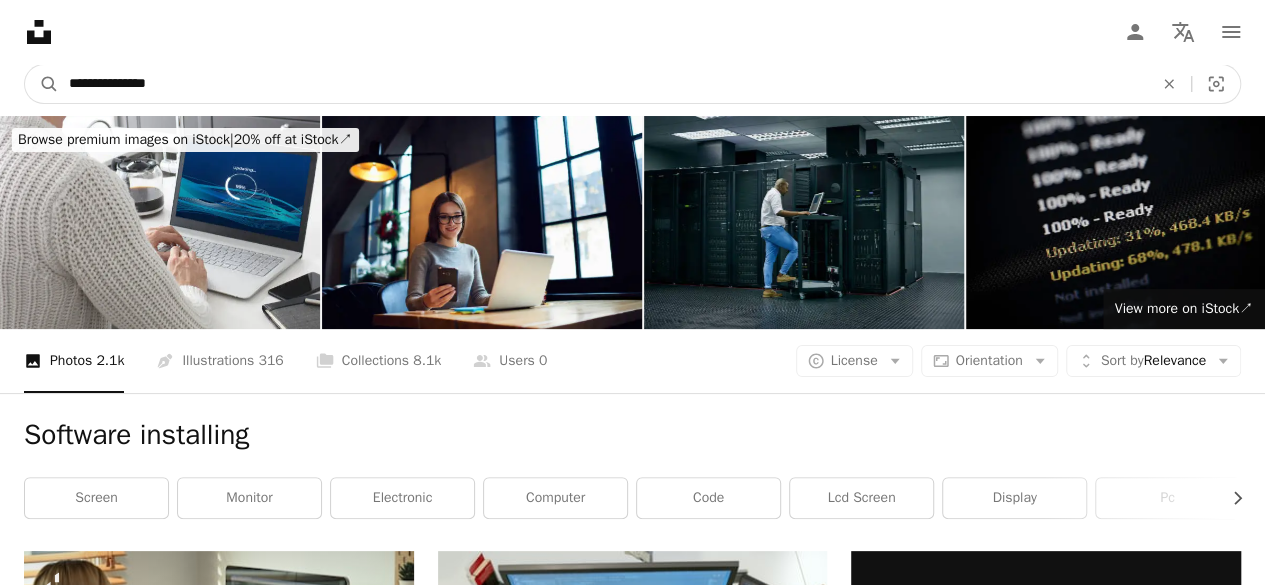 type on "**********" 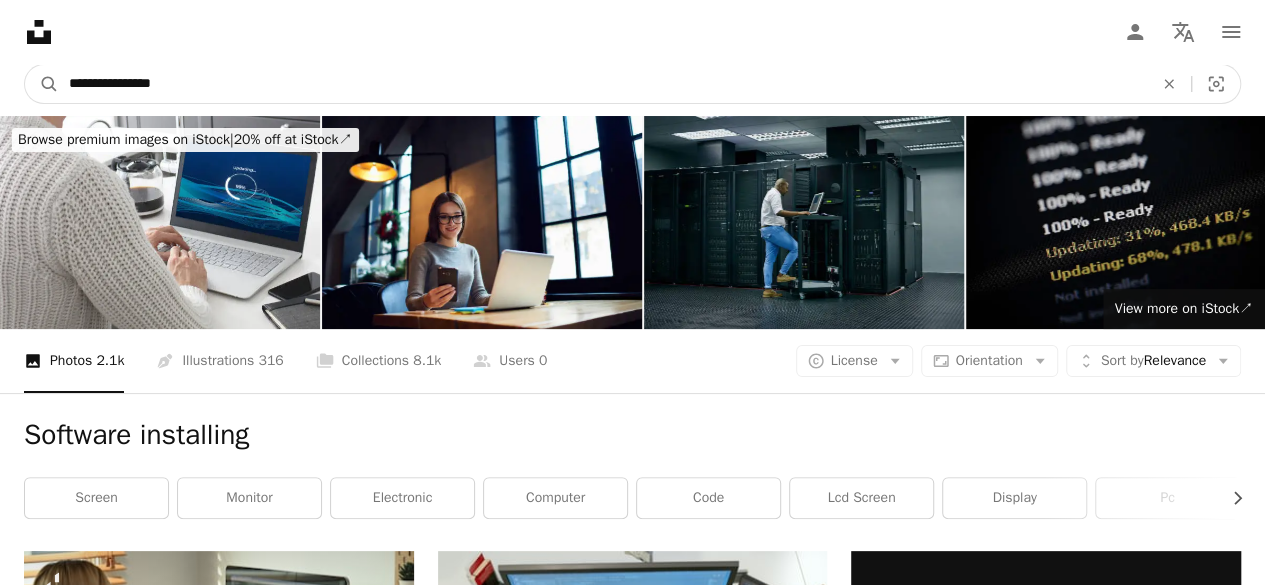 click on "A magnifying glass" at bounding box center [42, 84] 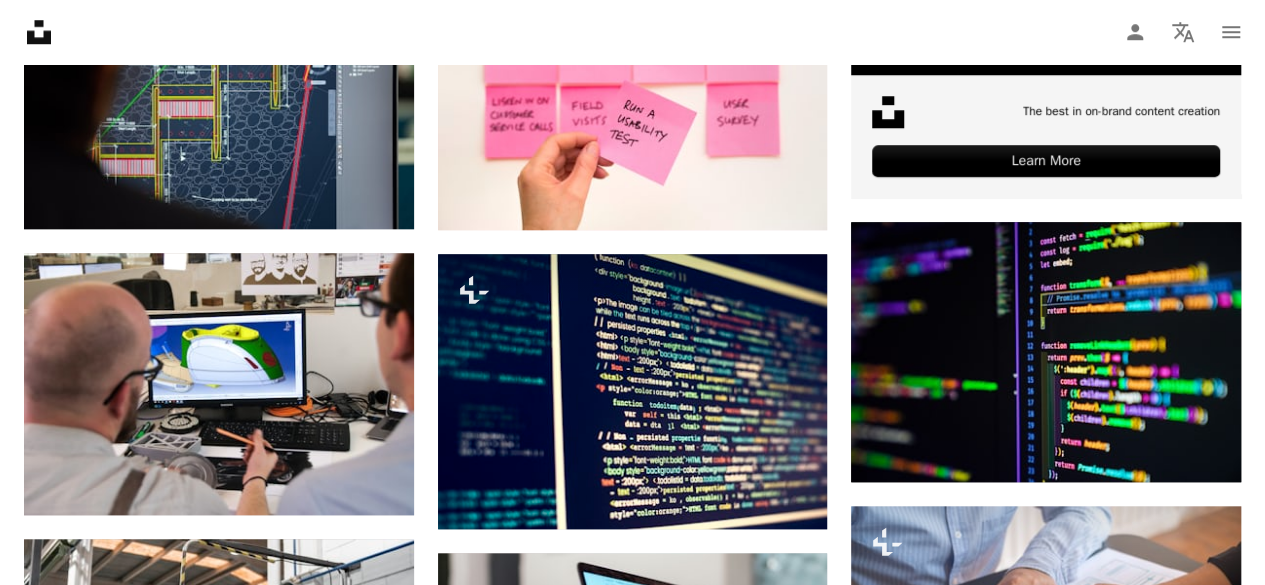 scroll, scrollTop: 886, scrollLeft: 0, axis: vertical 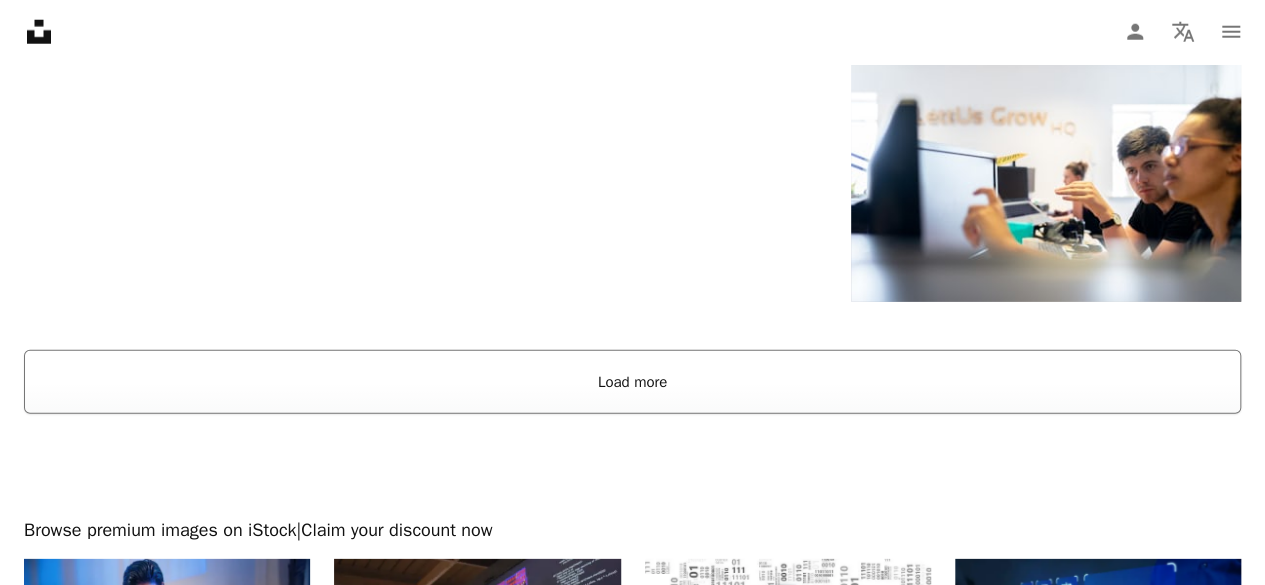 click on "Load more" at bounding box center [632, 382] 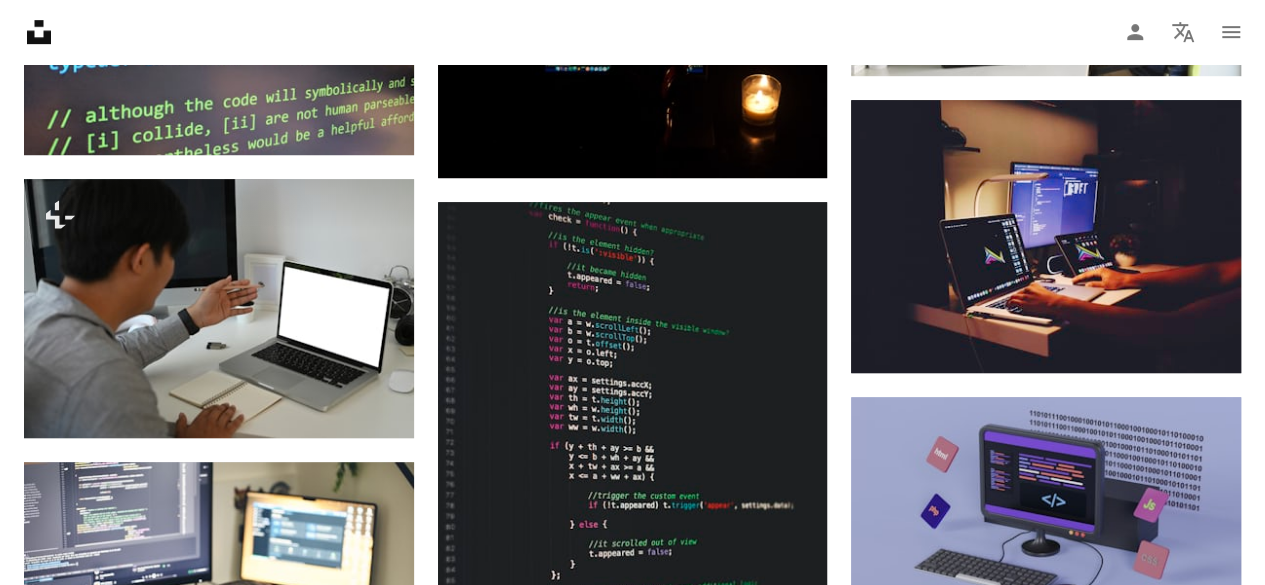 scroll, scrollTop: 4368, scrollLeft: 0, axis: vertical 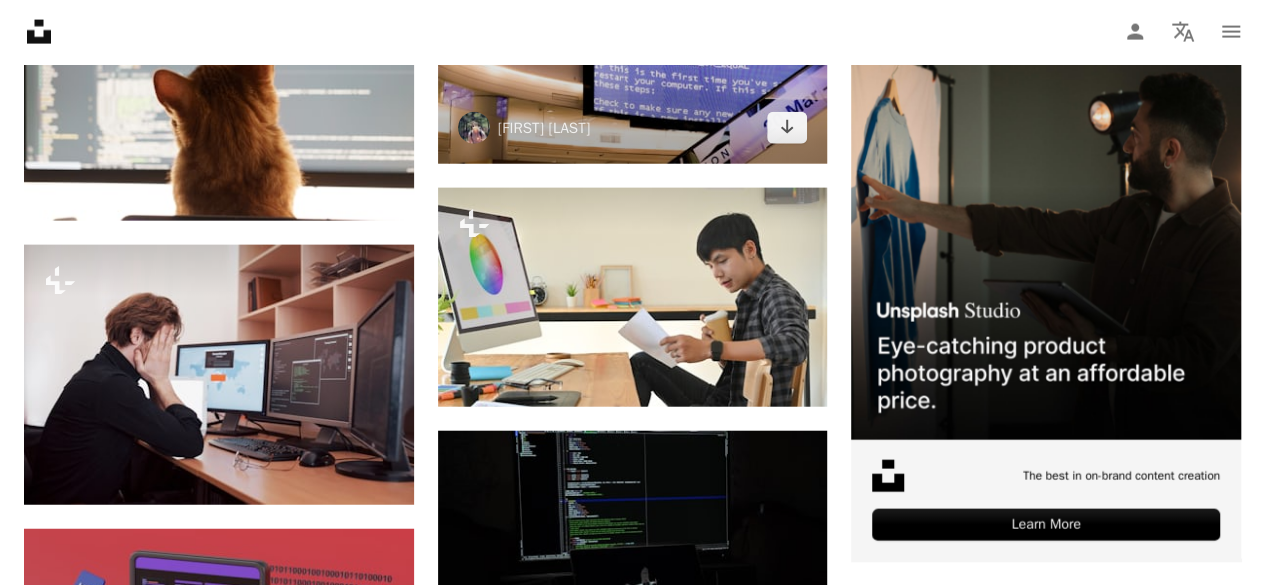 click at bounding box center [633, 53] 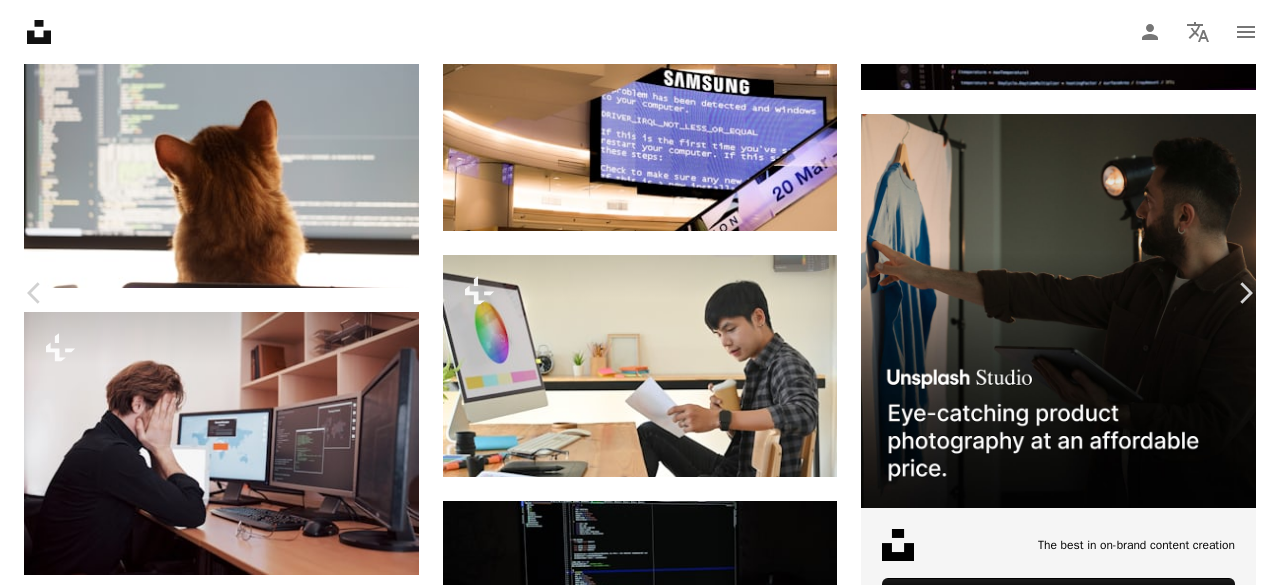 scroll, scrollTop: 1623, scrollLeft: 0, axis: vertical 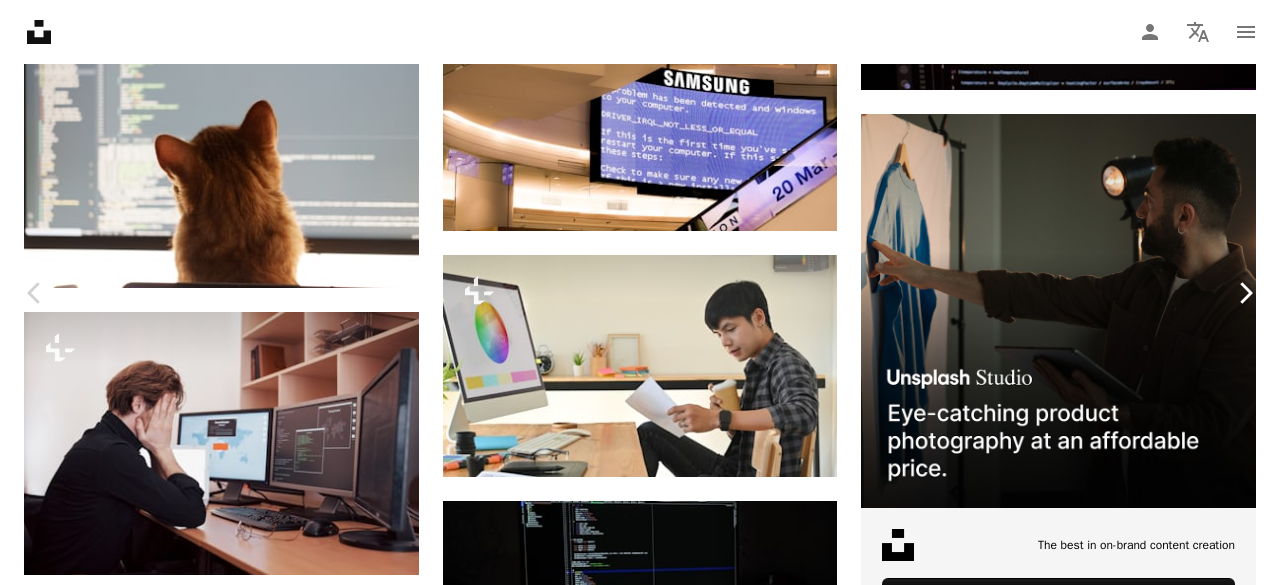 click on "Chevron right" at bounding box center (1245, 293) 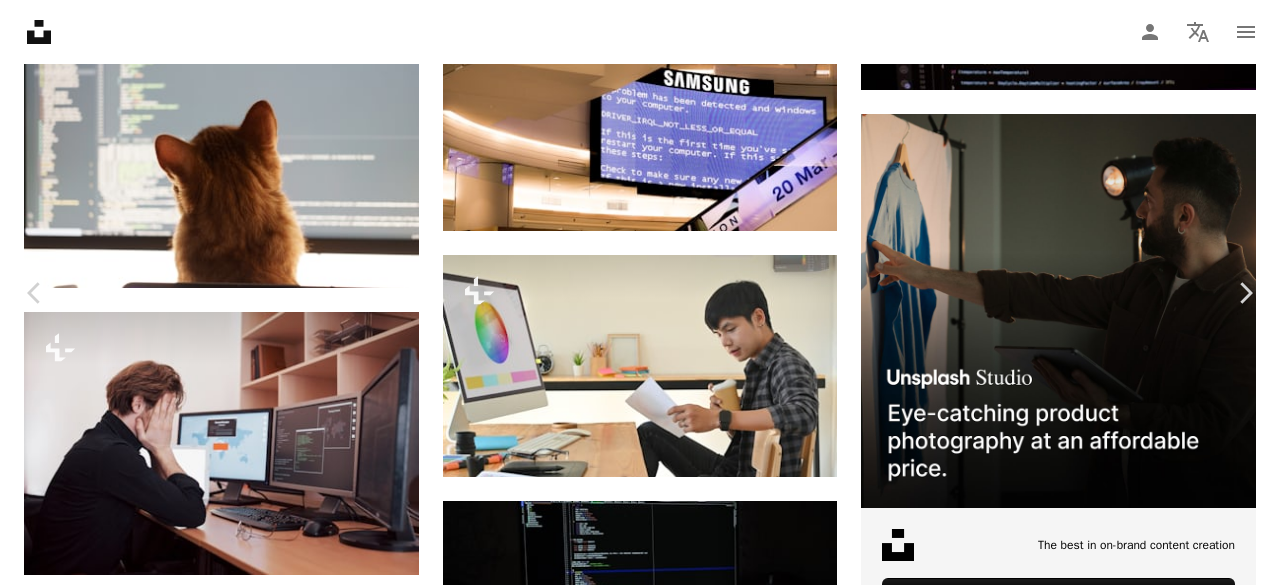 scroll, scrollTop: 0, scrollLeft: 0, axis: both 